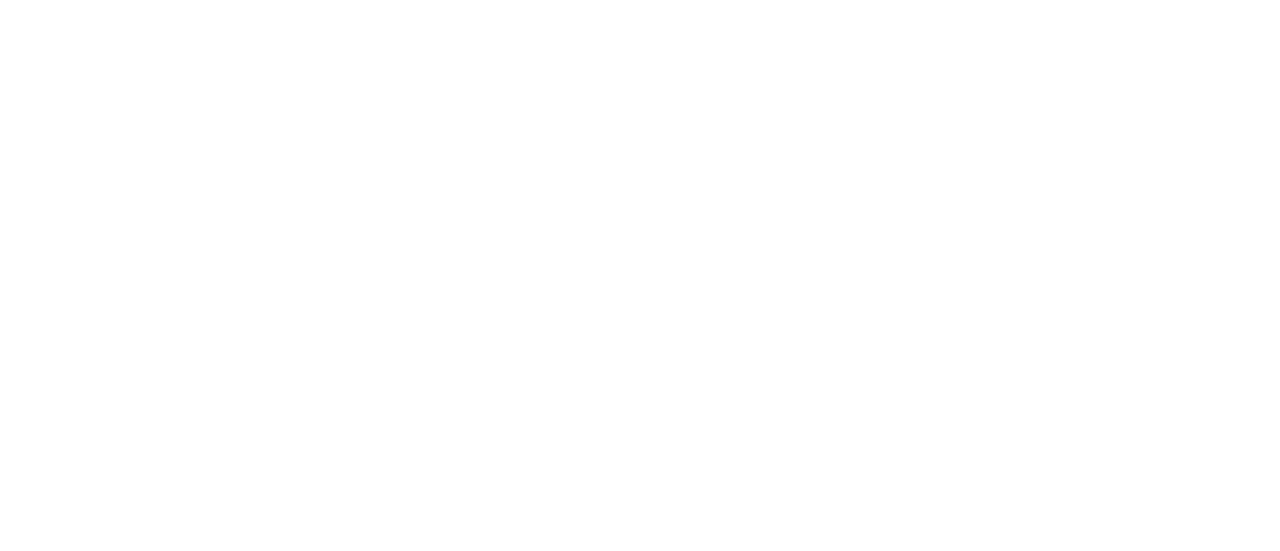 scroll, scrollTop: 0, scrollLeft: 0, axis: both 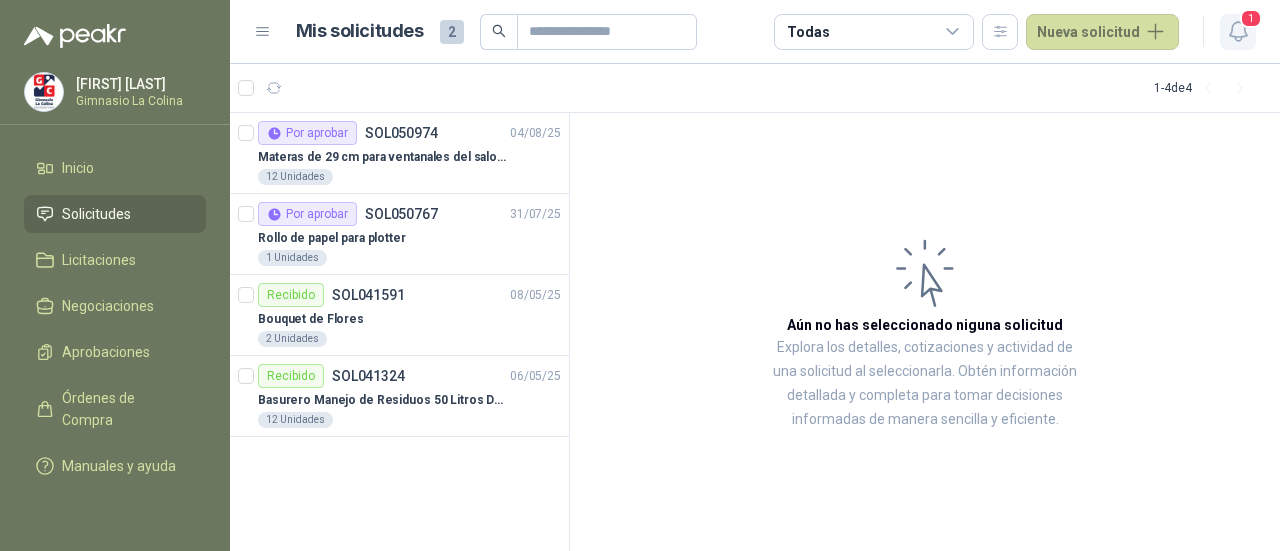 click 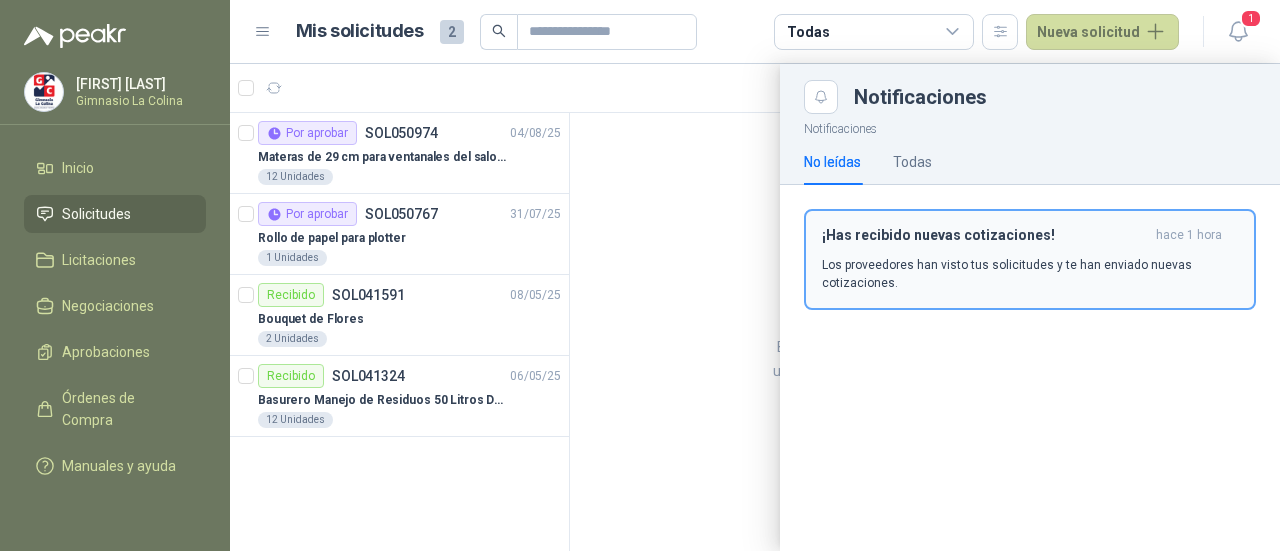 click on "¡Has recibido nuevas cotizaciones! hace 1 hora   Los proveedores han visto tus solicitudes y te han enviado nuevas cotizaciones." at bounding box center [1030, 259] 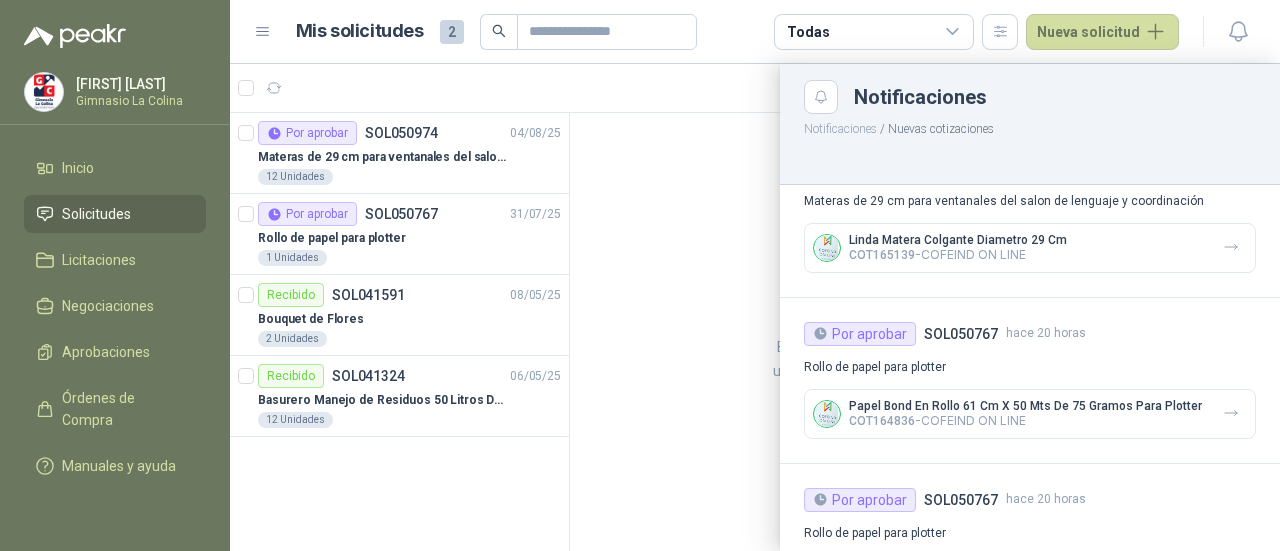 scroll, scrollTop: 43, scrollLeft: 0, axis: vertical 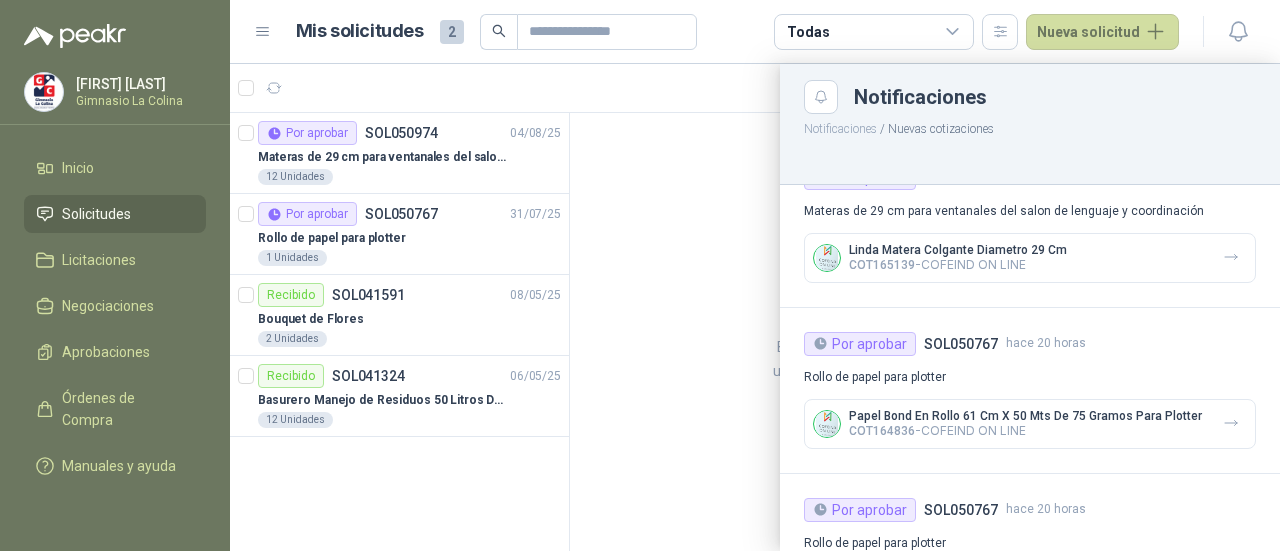 click on "Linda Matera Colgante Diametro 29 Cm COT165139  -  COFEIND ON LINE" at bounding box center (1030, 258) 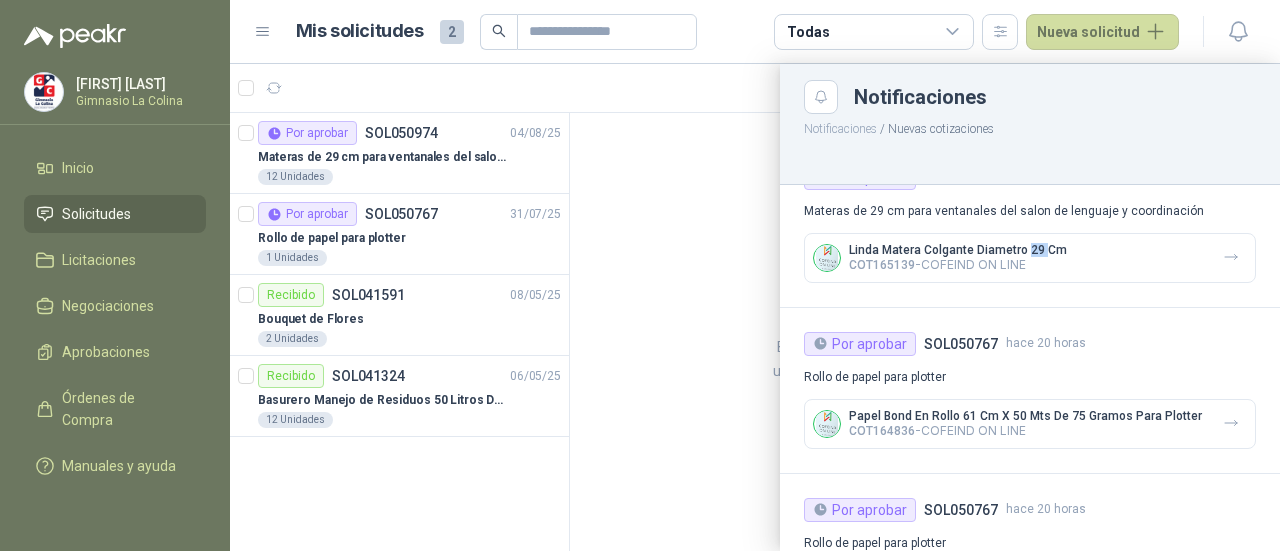click on "Linda Matera Colgante Diametro 29 Cm" at bounding box center [958, 250] 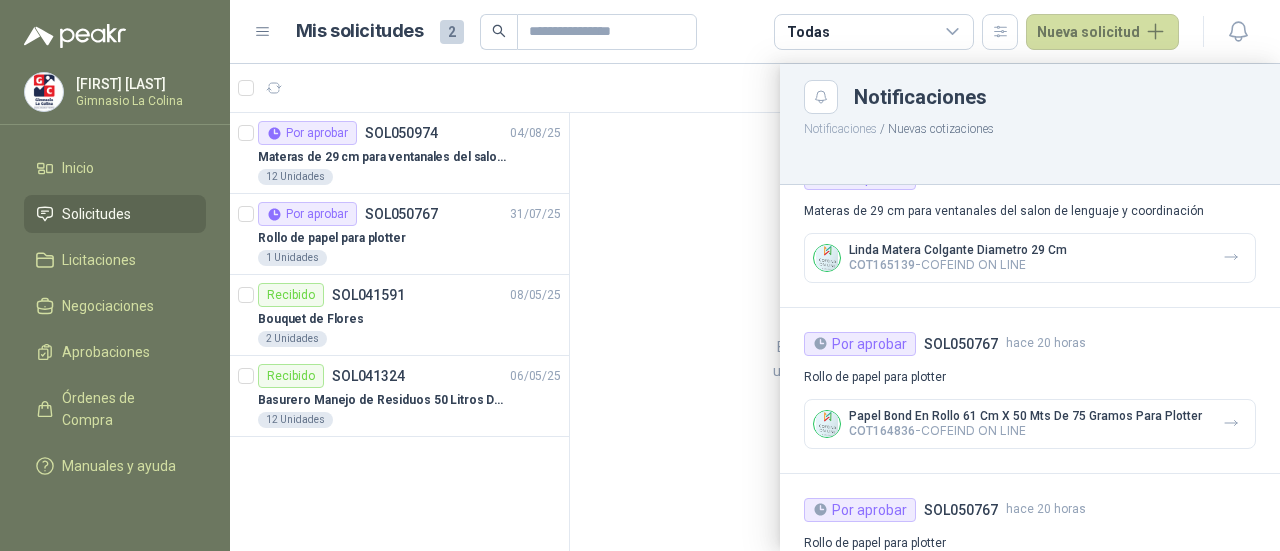 drag, startPoint x: 948, startPoint y: 258, endPoint x: 1094, endPoint y: 269, distance: 146.4138 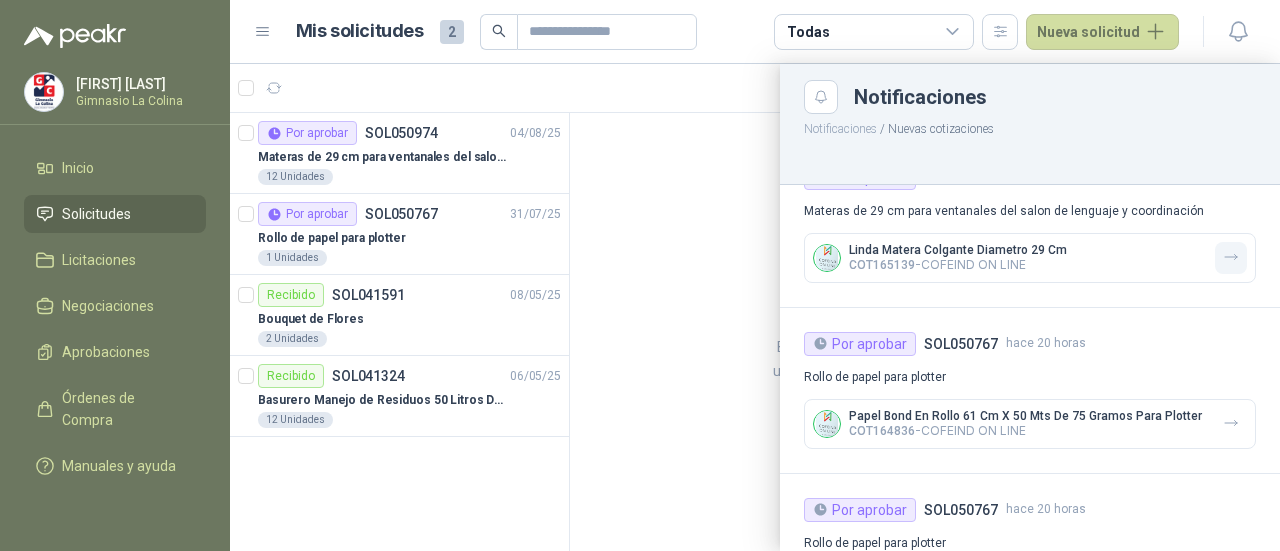 click 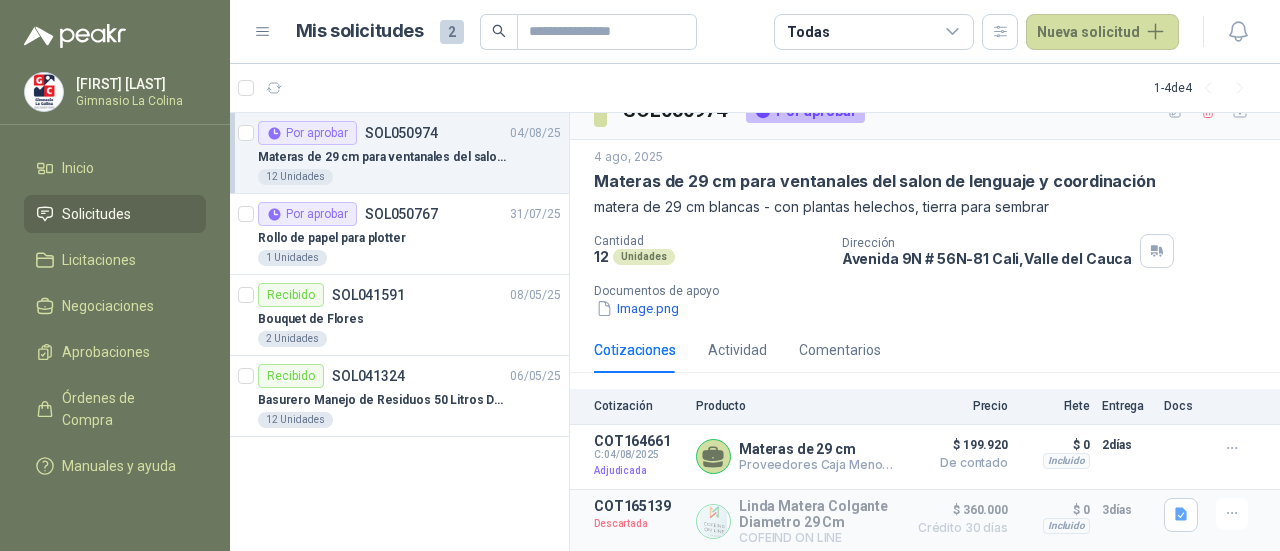 scroll, scrollTop: 31, scrollLeft: 0, axis: vertical 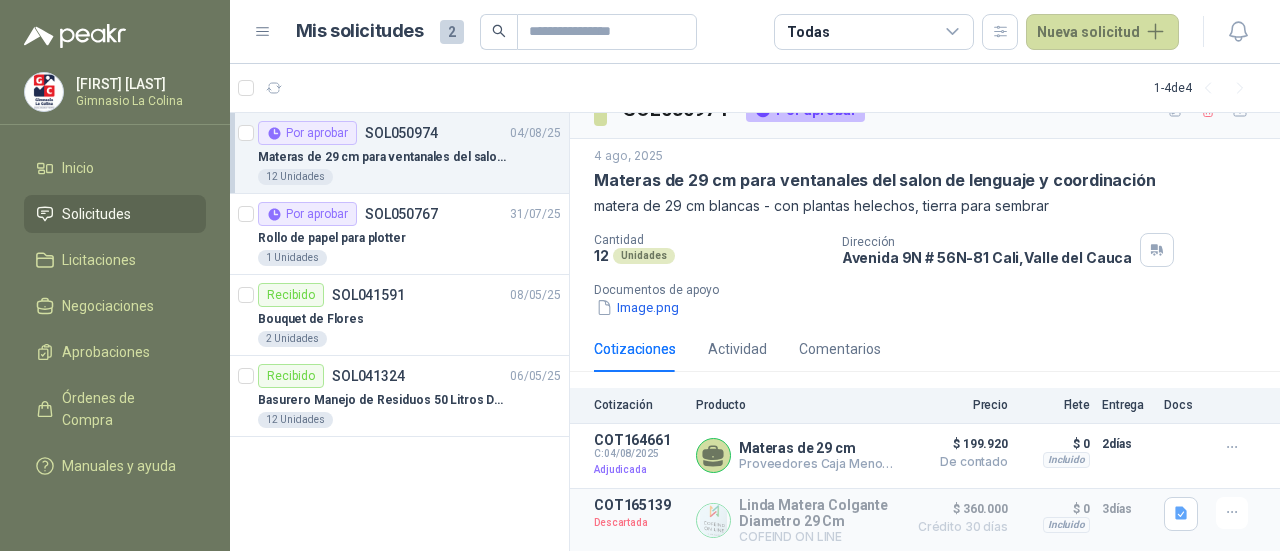click on "4 ago, 2025 Materas de 29 cm para ventanales del salon de lenguaje y coordinación matera de 29 cm blancas - con plantas helechos, tierra para sembrar Cantidad 12 Unidades Dirección [ADDRESS] [CITY], [STATE] Documentos de apoyo Image.png" at bounding box center (925, 232) 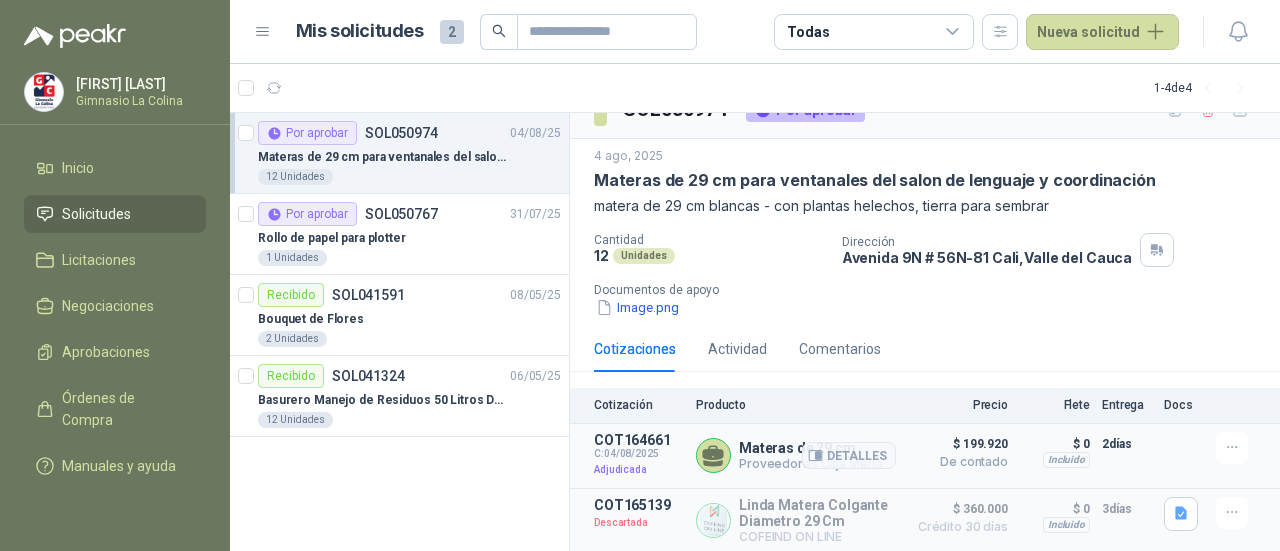 click 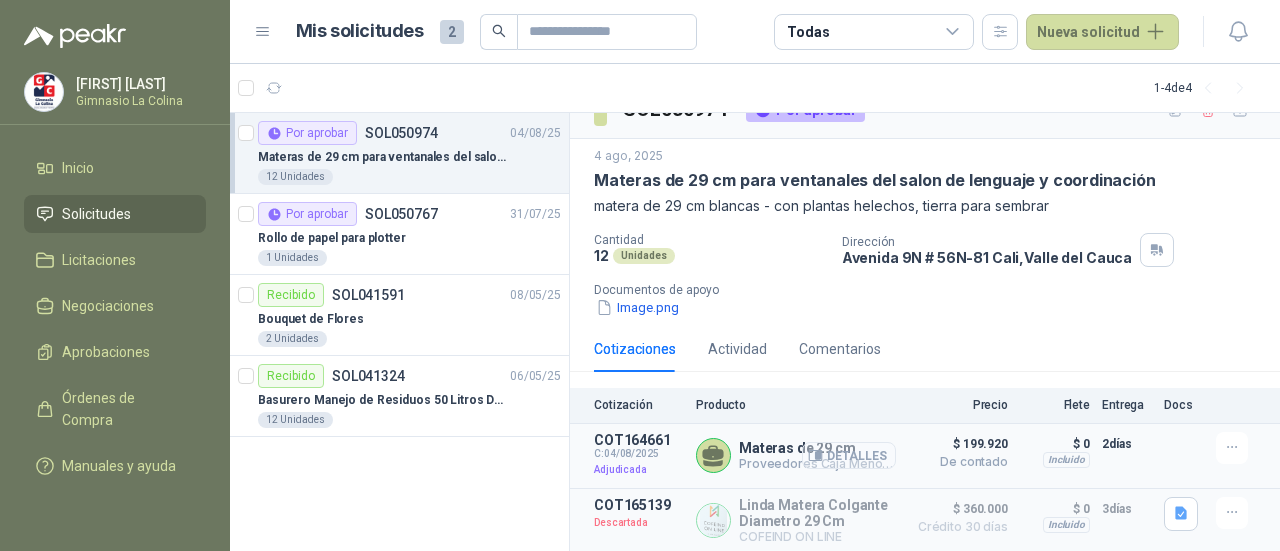 click on "Detalles" at bounding box center (849, 455) 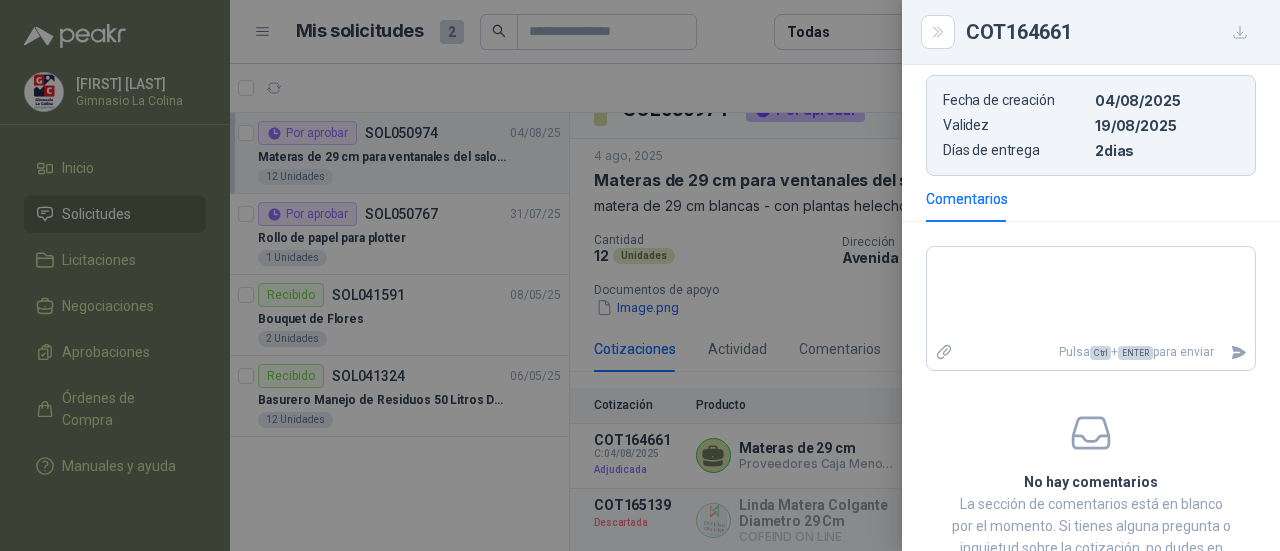 scroll, scrollTop: 476, scrollLeft: 0, axis: vertical 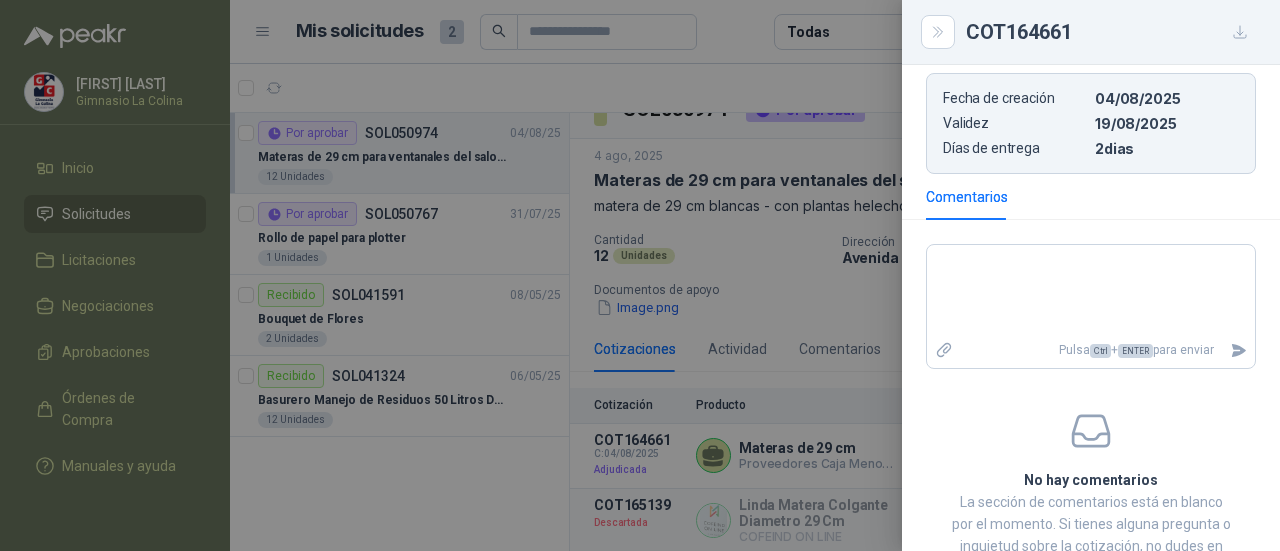 click at bounding box center [640, 275] 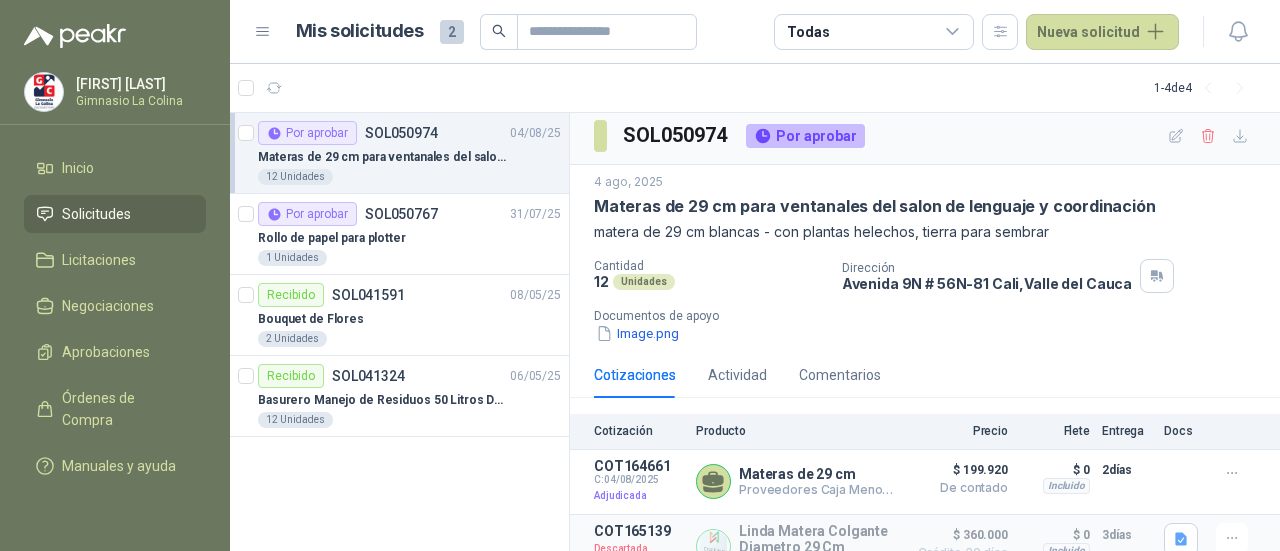 scroll, scrollTop: 0, scrollLeft: 0, axis: both 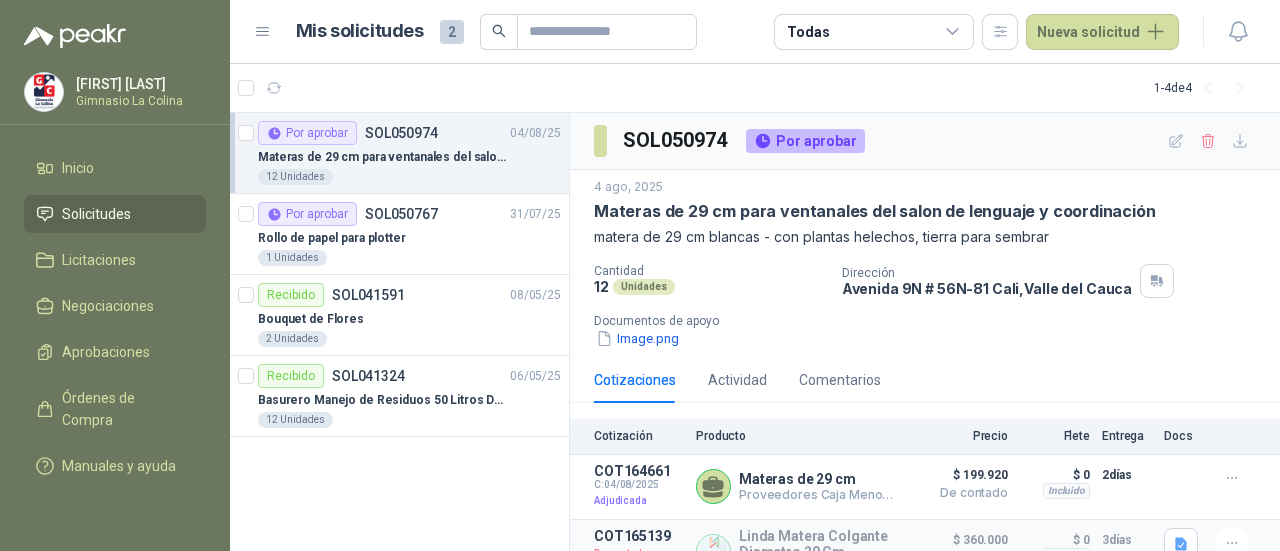 click on "Materas de 29 cm para ventanales del salon de lenguaje y coordinación" at bounding box center (409, 157) 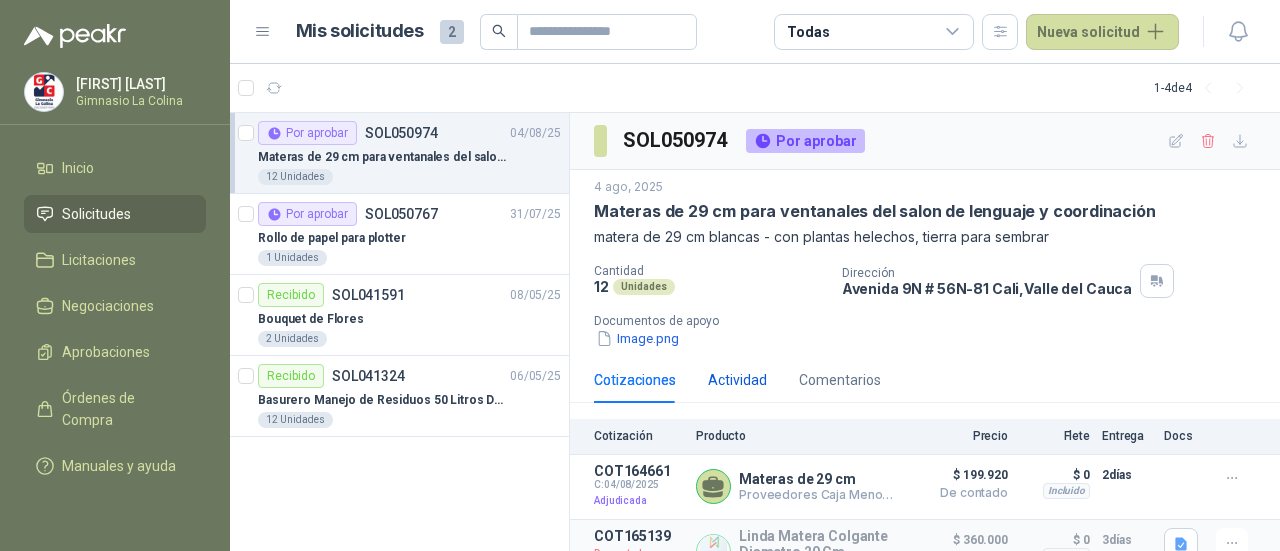 click on "Actividad" at bounding box center (737, 380) 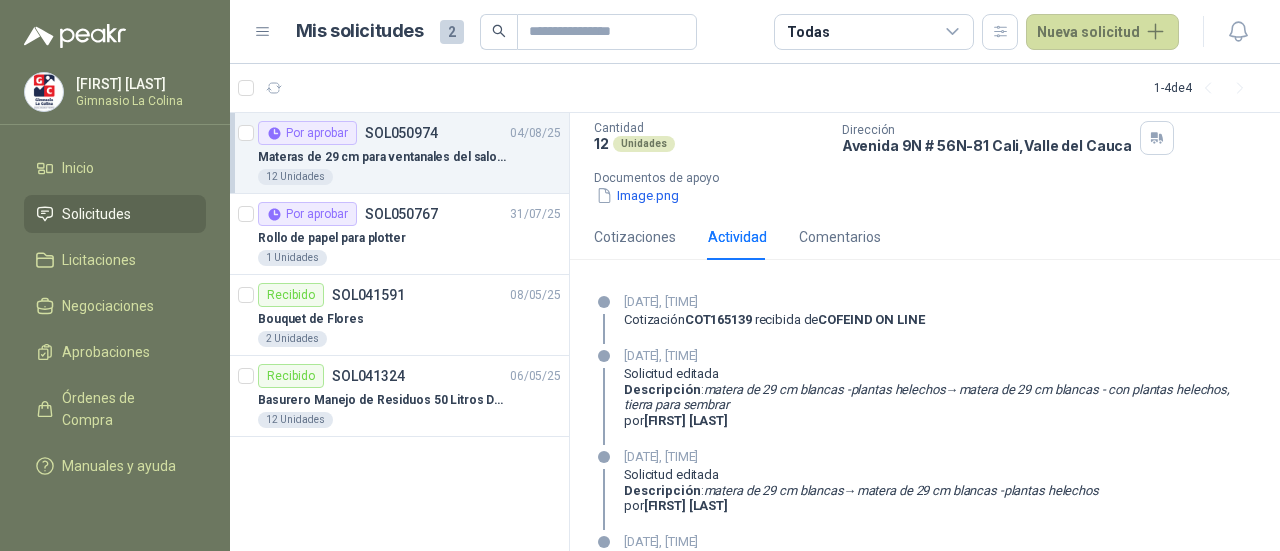 scroll, scrollTop: 174, scrollLeft: 0, axis: vertical 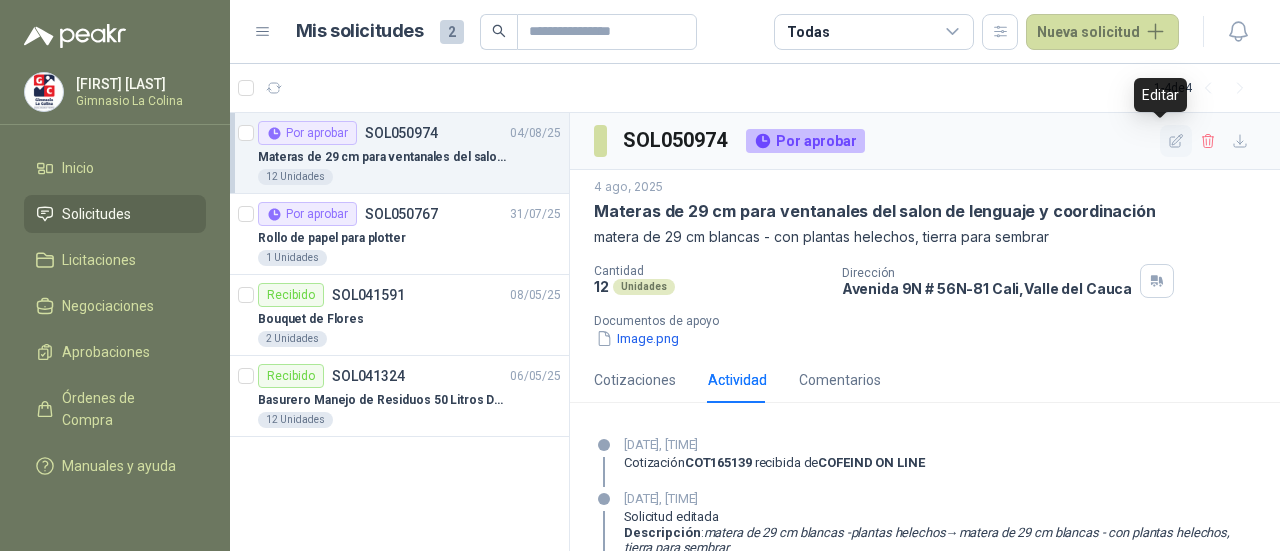 click 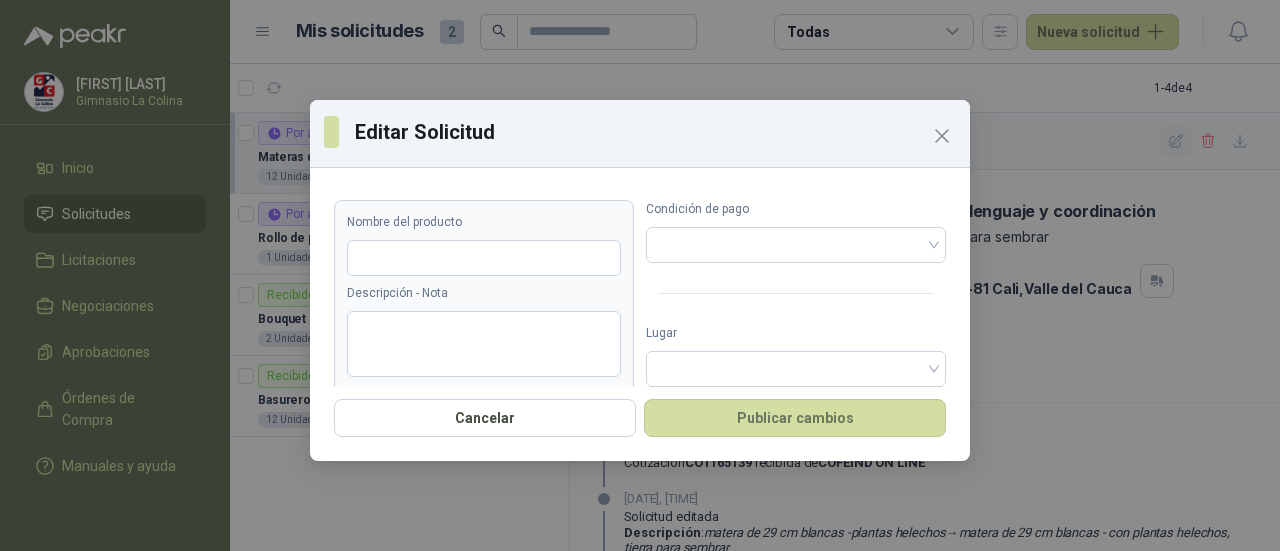 type 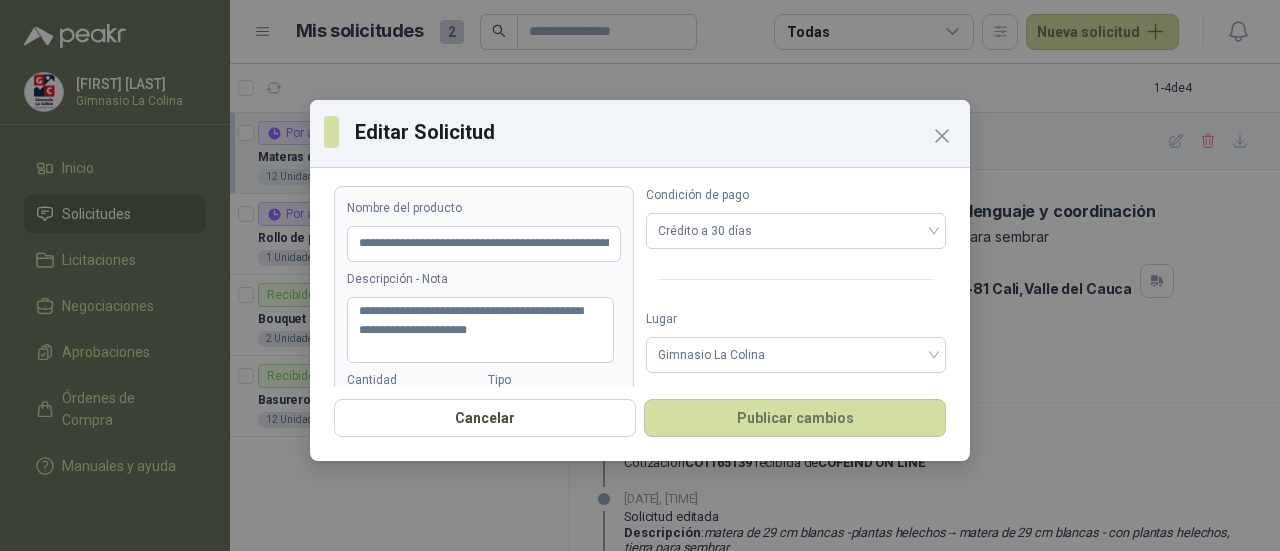 scroll, scrollTop: 0, scrollLeft: 0, axis: both 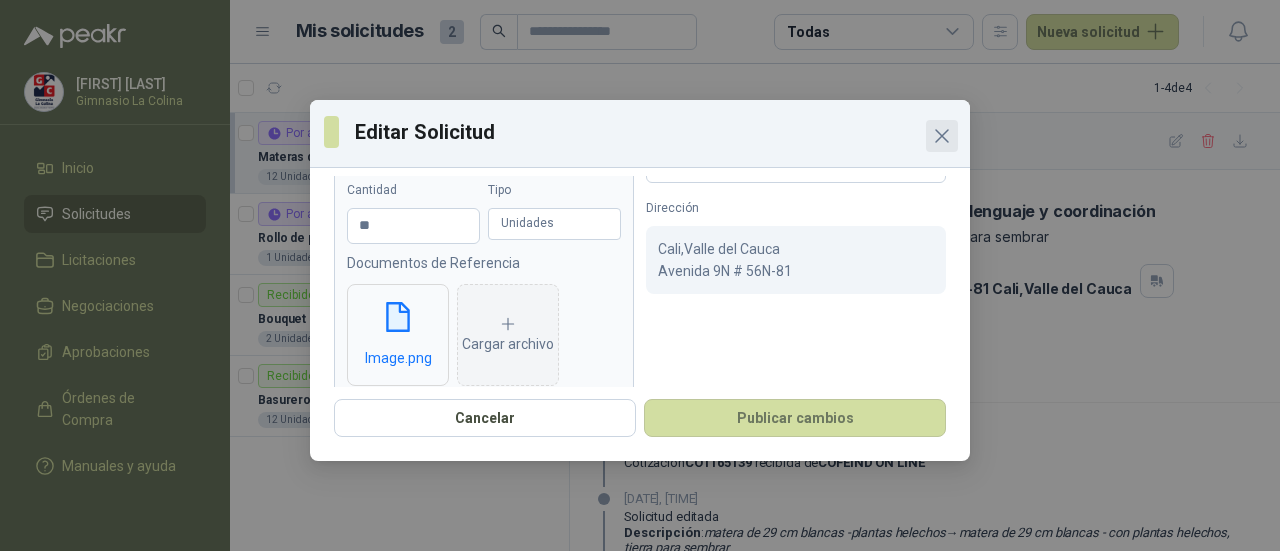 click at bounding box center (942, 136) 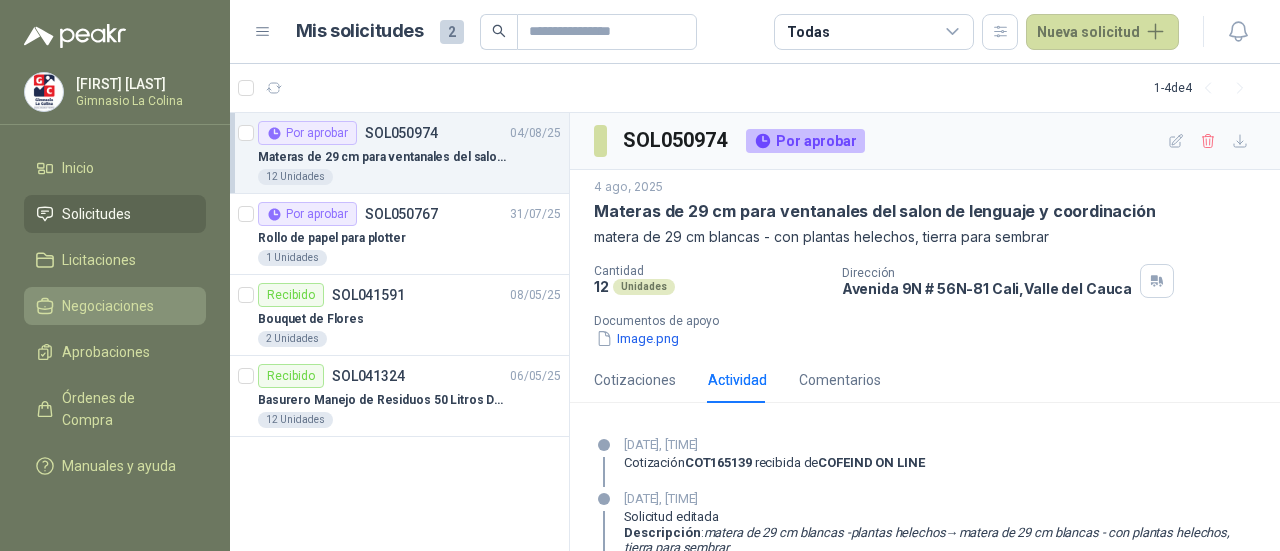 click on "Negociaciones" at bounding box center [108, 306] 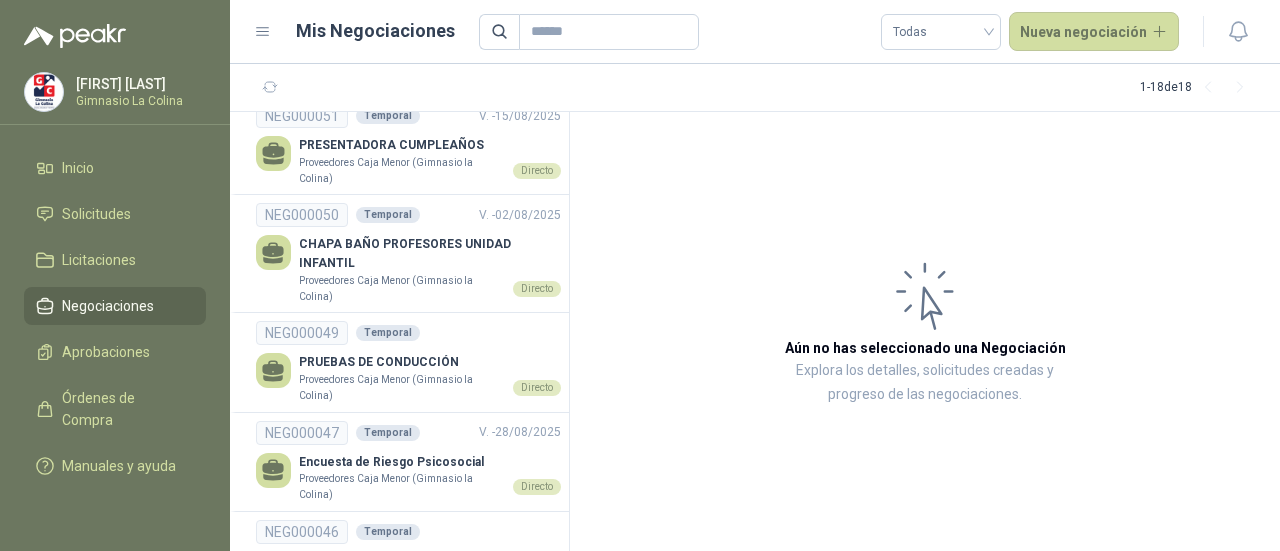scroll, scrollTop: 282, scrollLeft: 0, axis: vertical 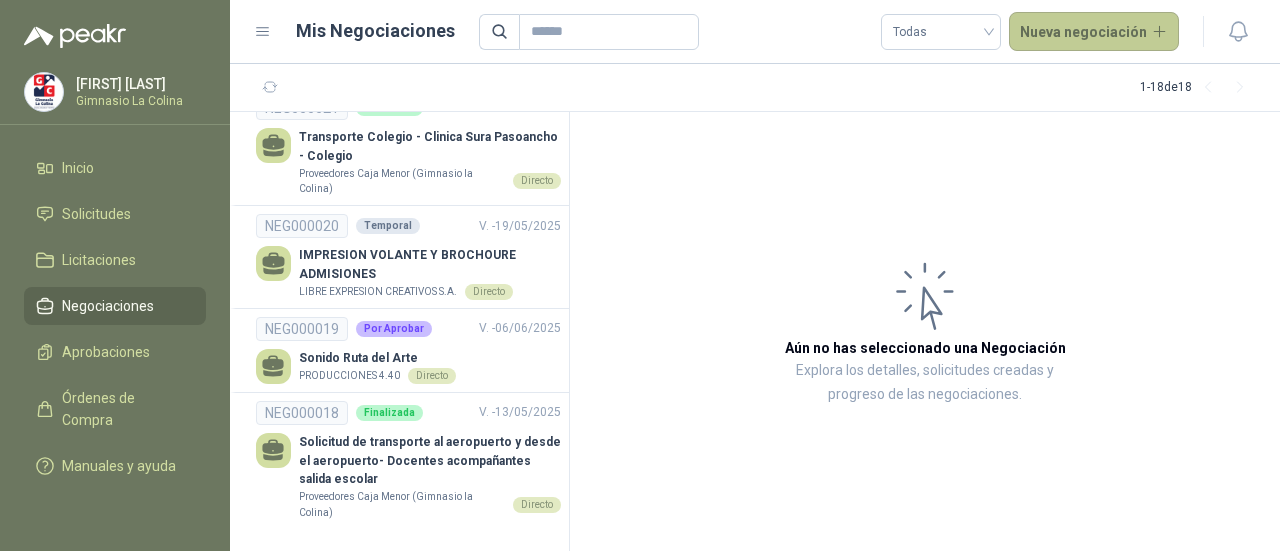 click on "Nueva negociación" at bounding box center (1094, 32) 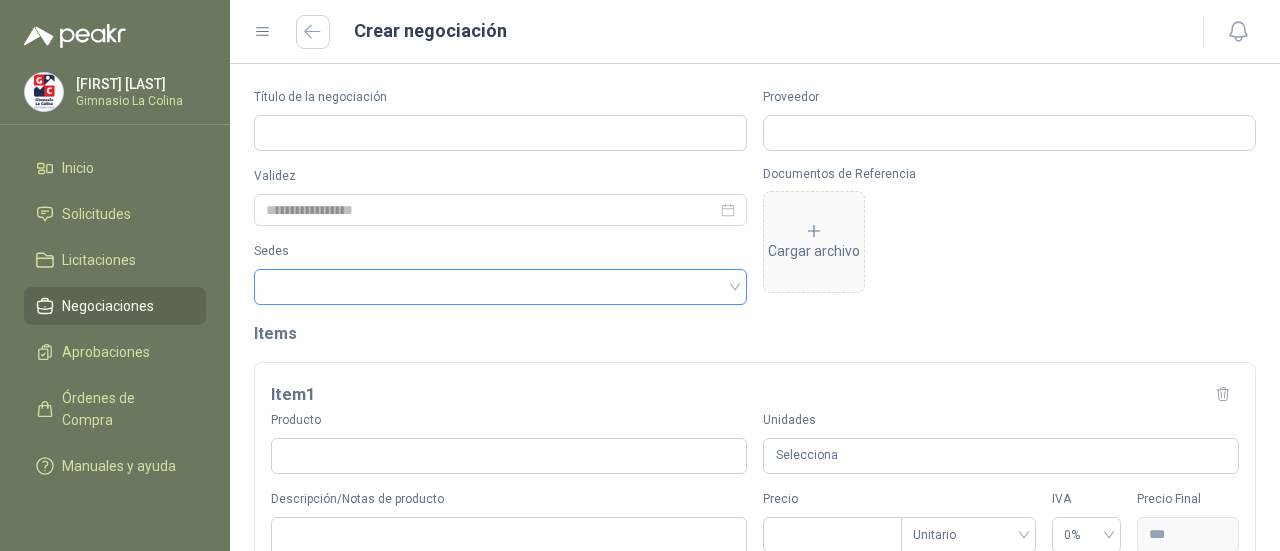 click at bounding box center [500, 287] 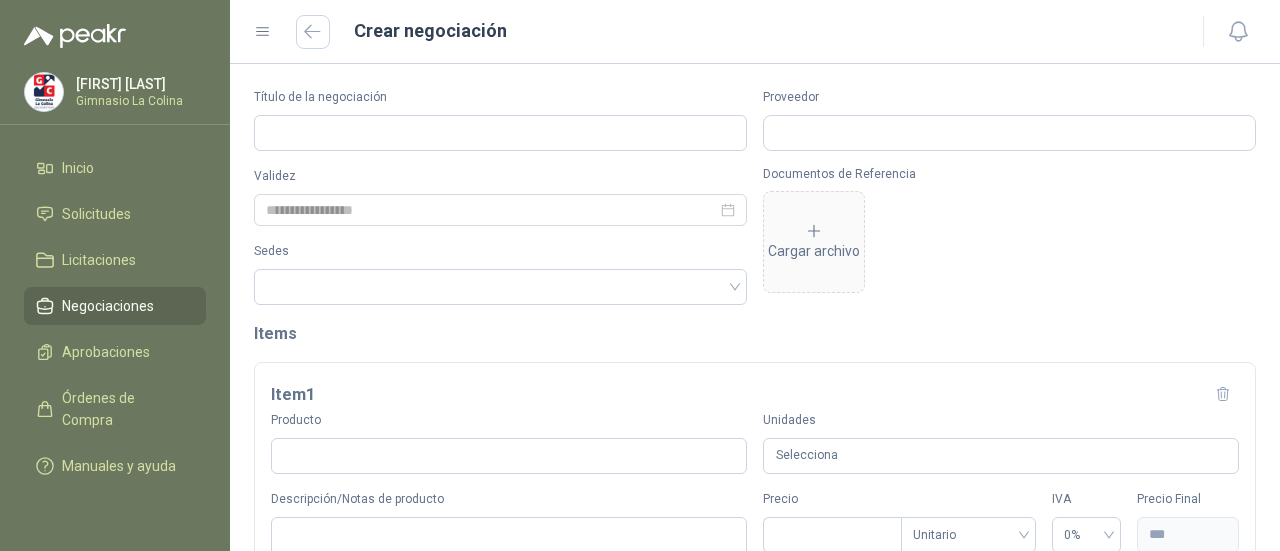 click on "Cargar archivo" at bounding box center (1009, 237) 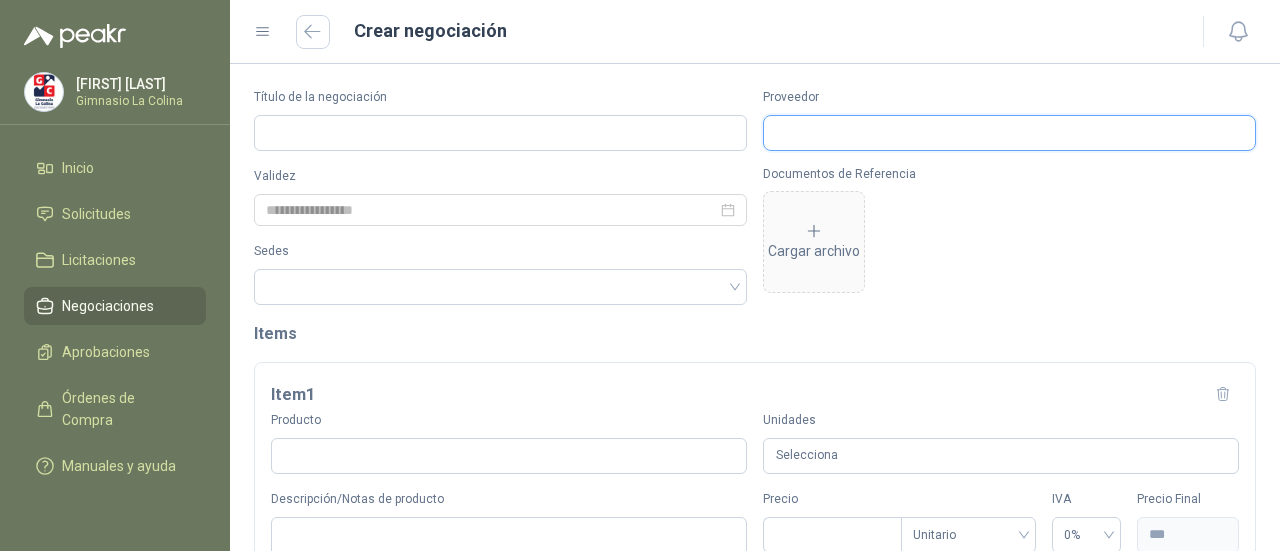 click on "Proveedor" at bounding box center [1009, 133] 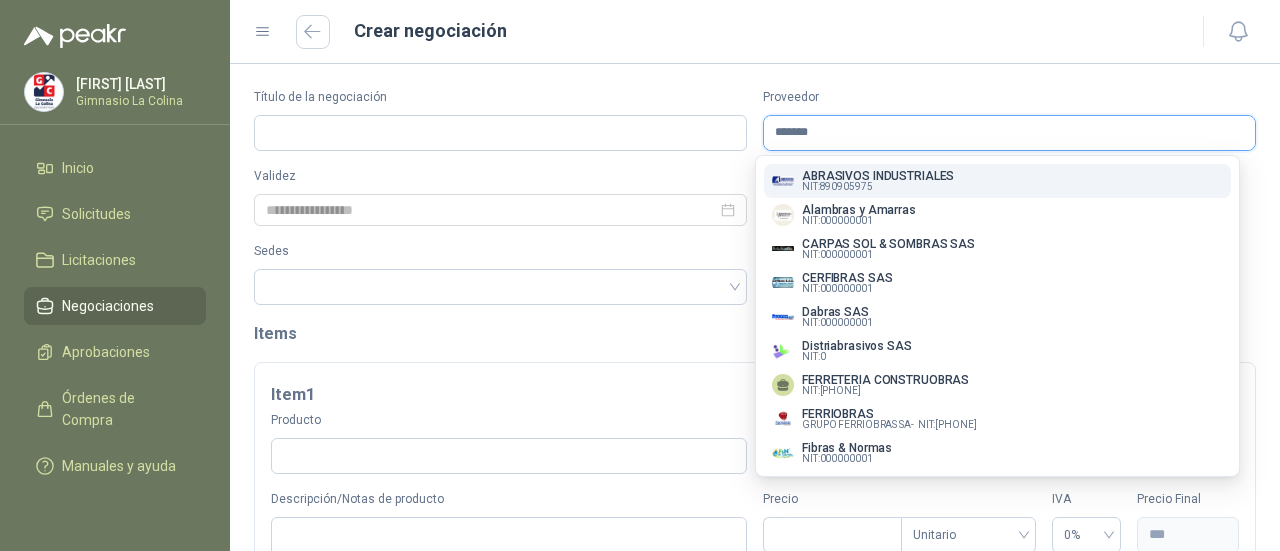 type on "********" 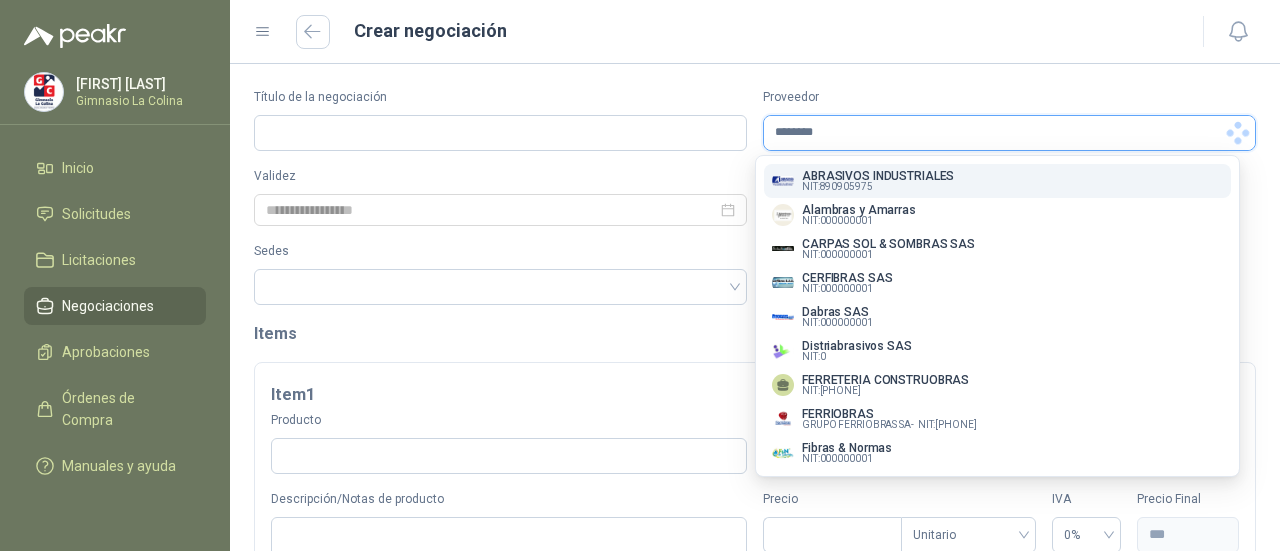 scroll, scrollTop: 0, scrollLeft: 0, axis: both 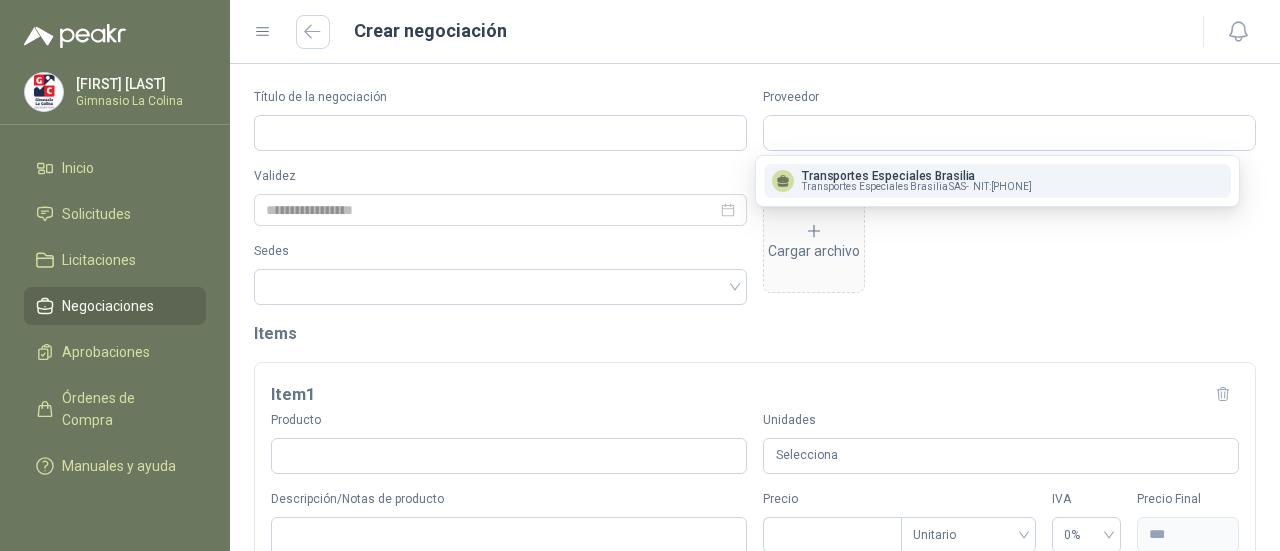 click on "Cargar archivo" at bounding box center (1009, 237) 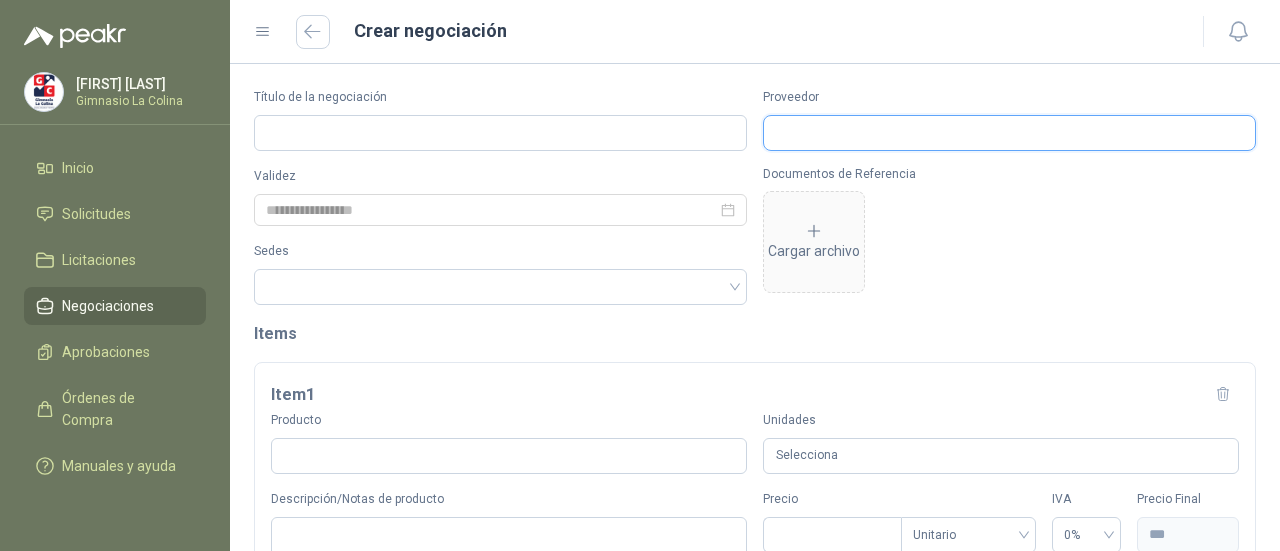 click on "Proveedor" at bounding box center [1009, 133] 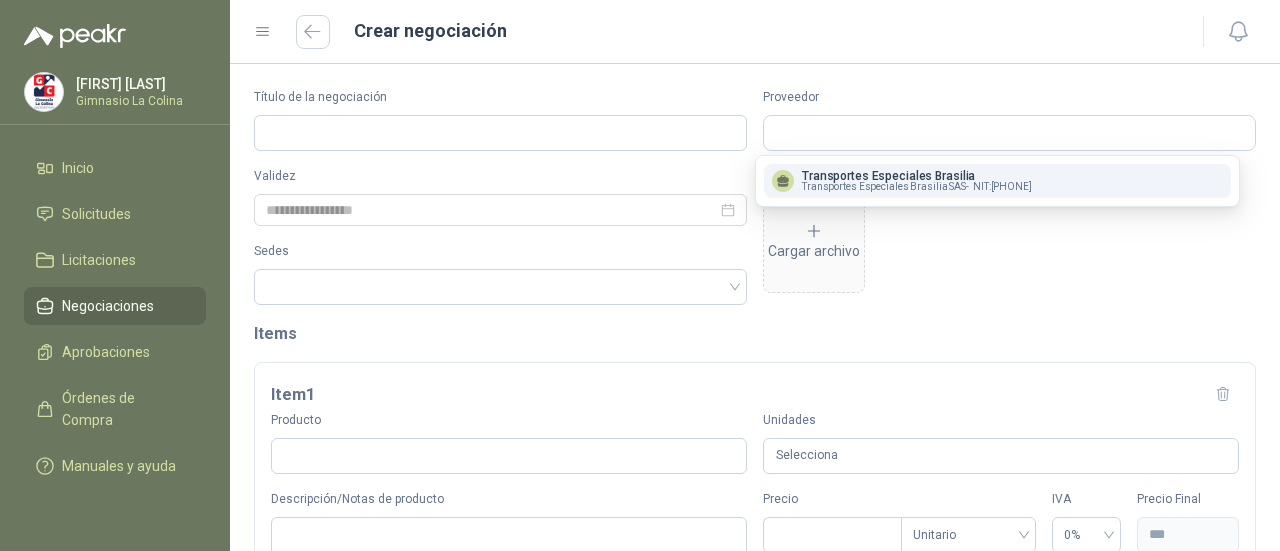 click on "Cargar archivo" at bounding box center [1009, 237] 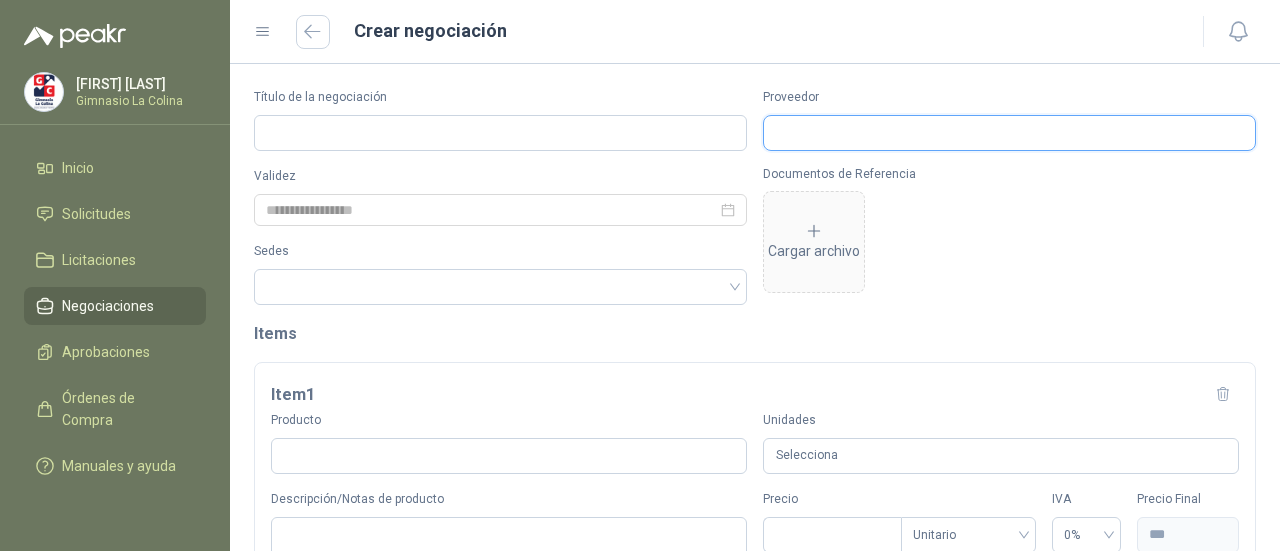 click on "Proveedor" at bounding box center [1009, 133] 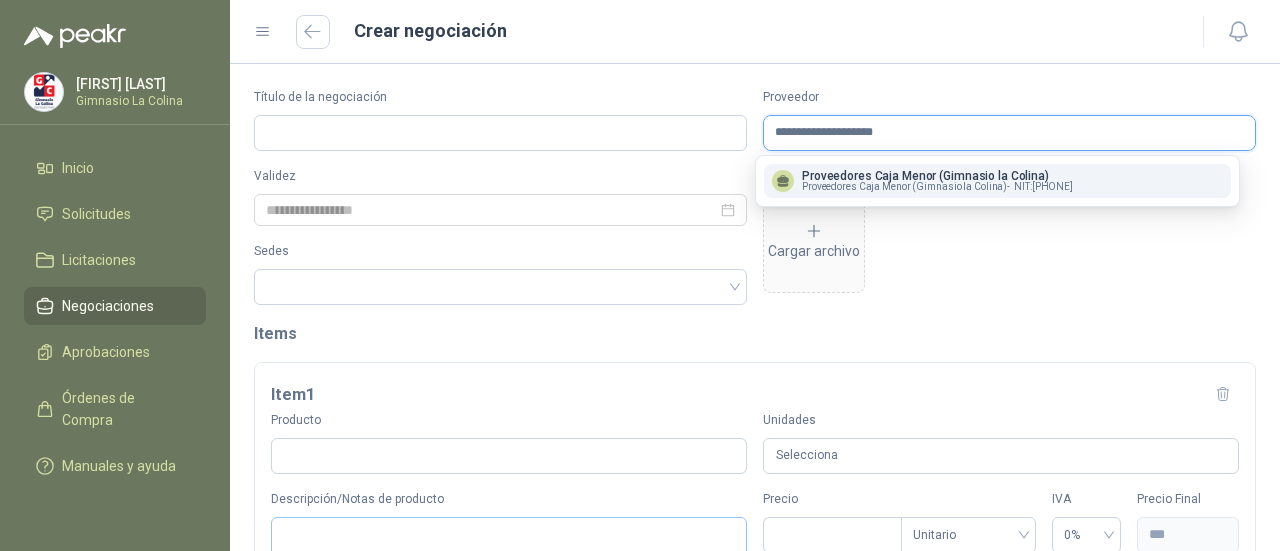 type on "**********" 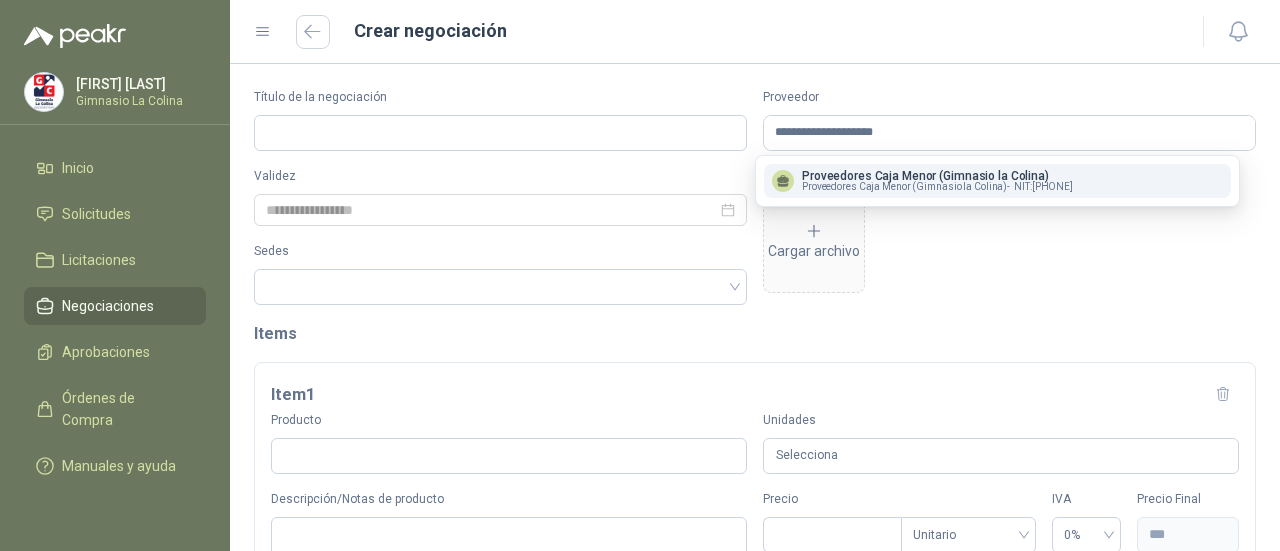 type 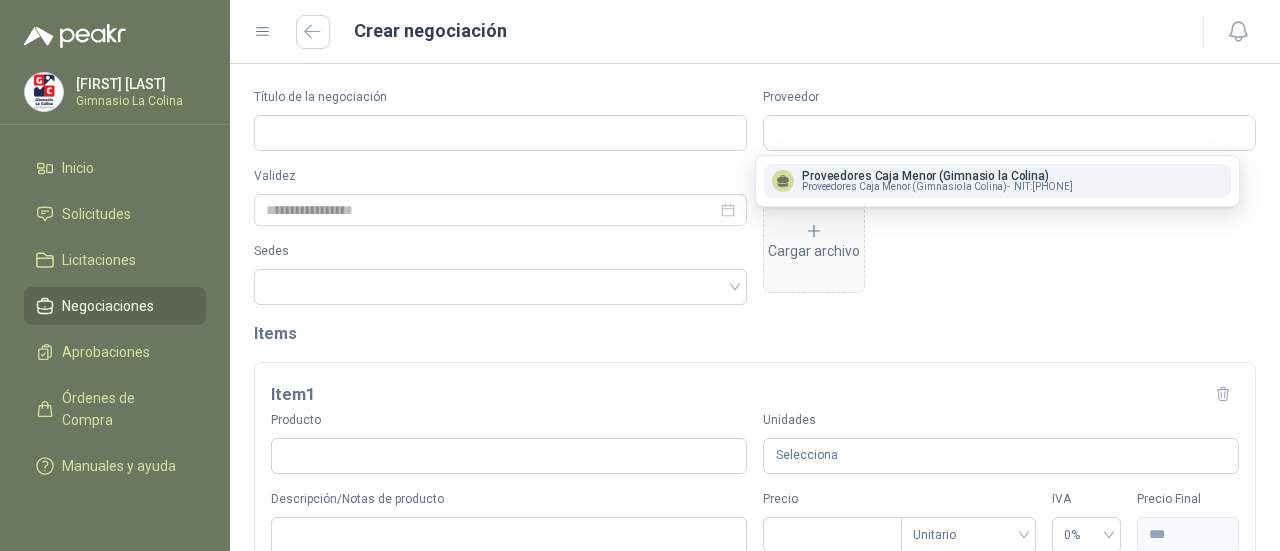 click on "Cargar archivo" at bounding box center [1009, 237] 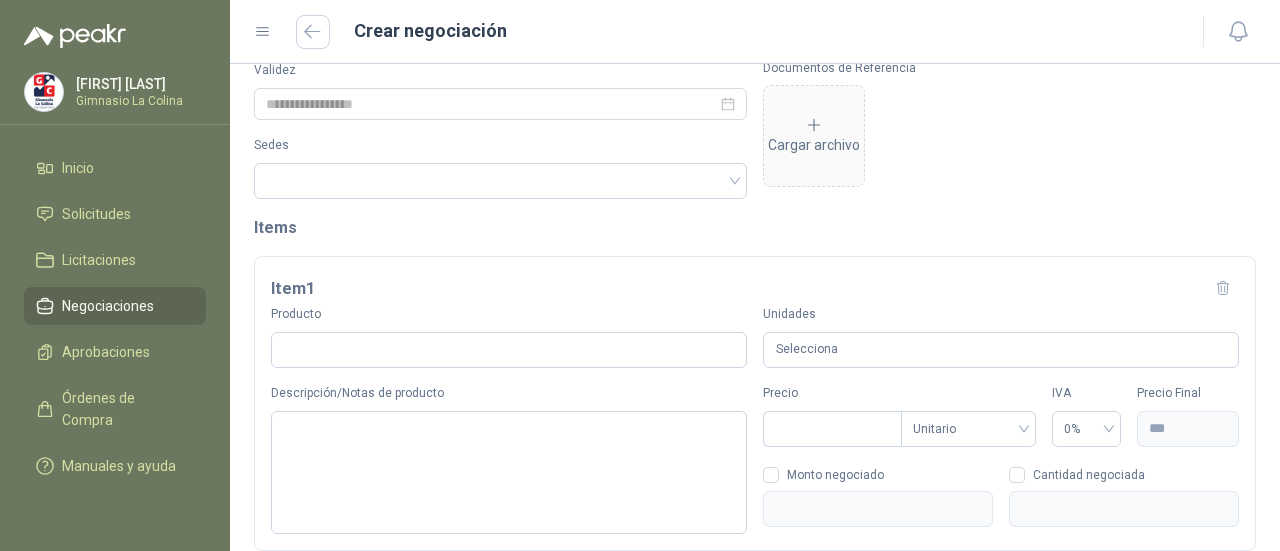scroll, scrollTop: 108, scrollLeft: 0, axis: vertical 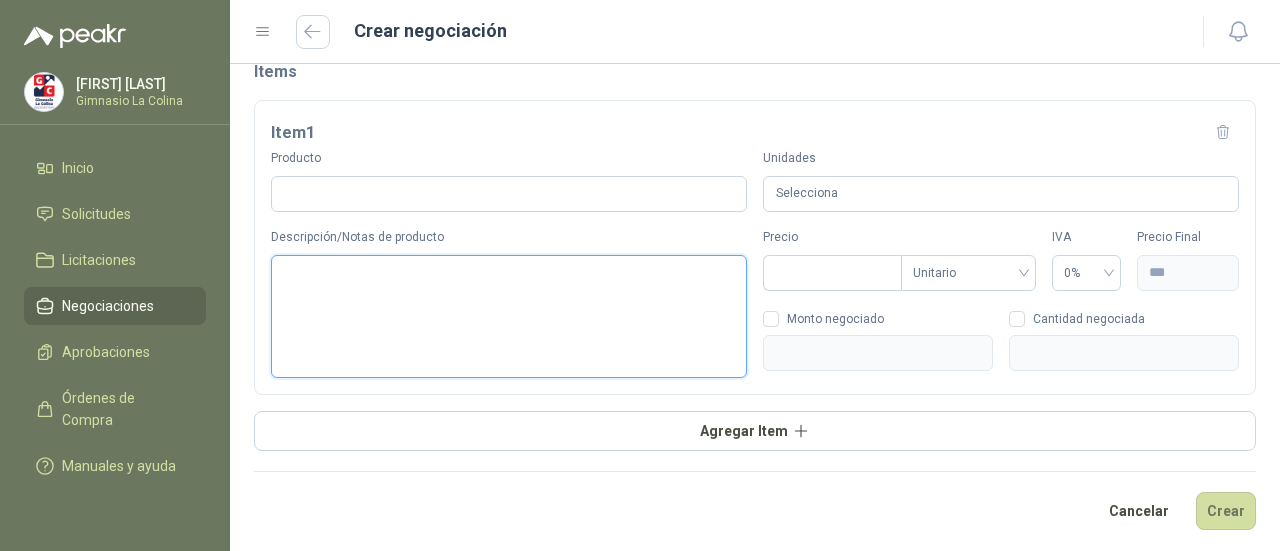 click on "Descripción/Notas de producto" at bounding box center [509, 316] 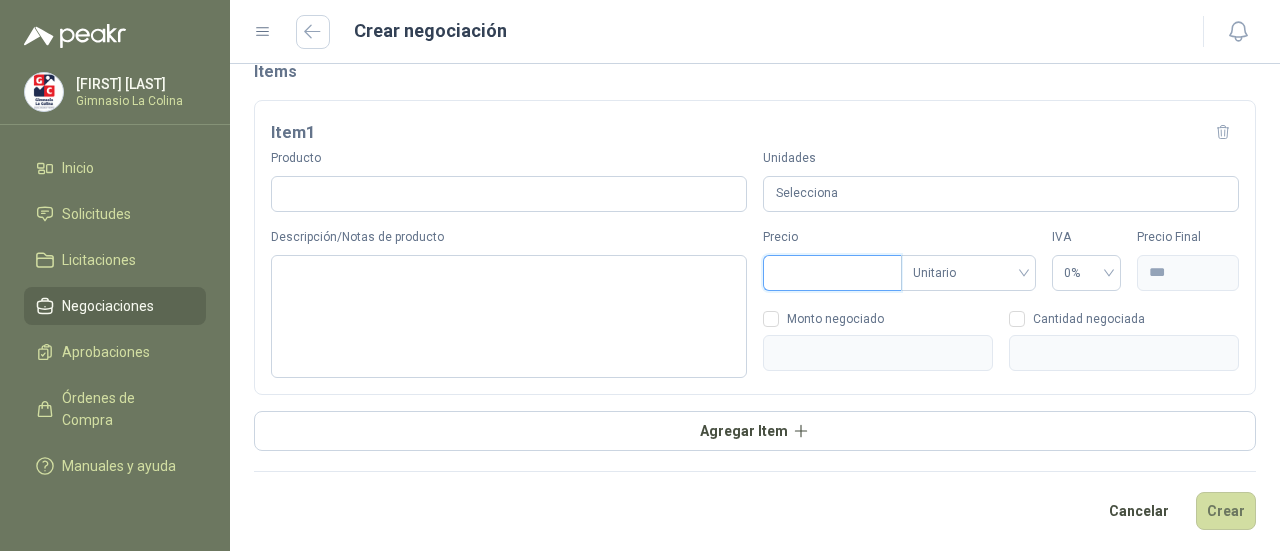 click on "Precio" at bounding box center [832, 273] 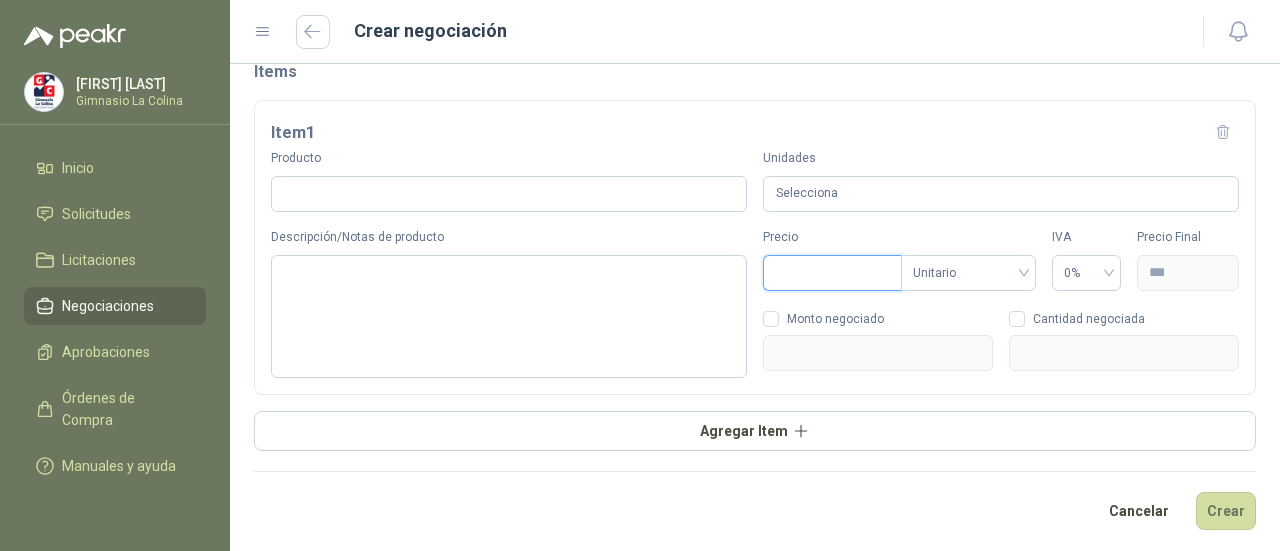 scroll, scrollTop: 0, scrollLeft: 0, axis: both 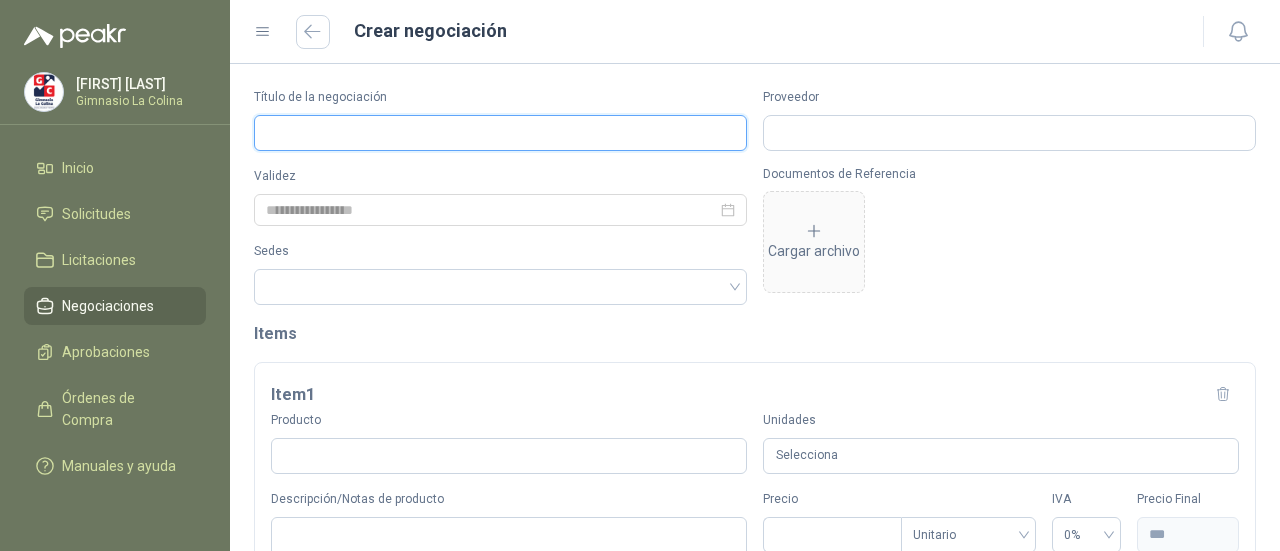 type on "***" 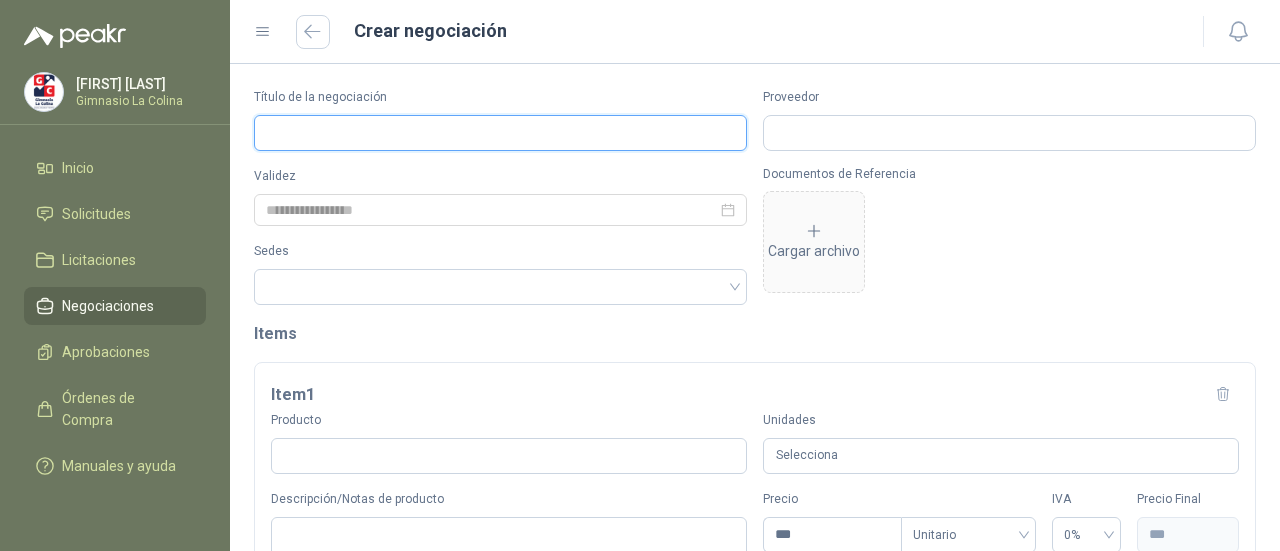 click on "Título de la negociación" at bounding box center [500, 133] 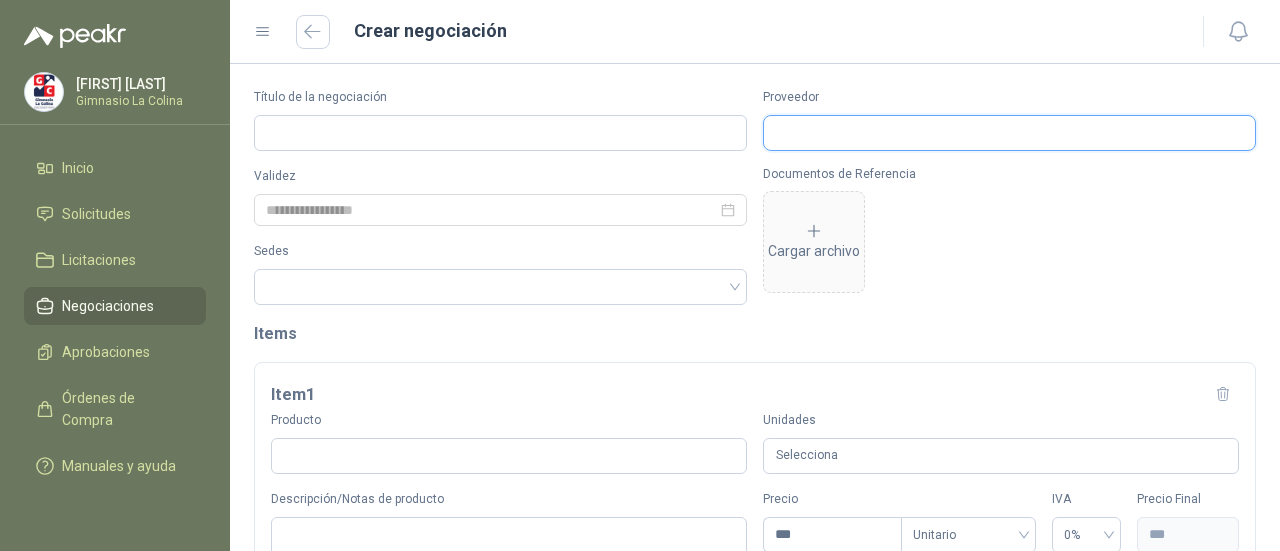 click on "Proveedor" at bounding box center [1009, 133] 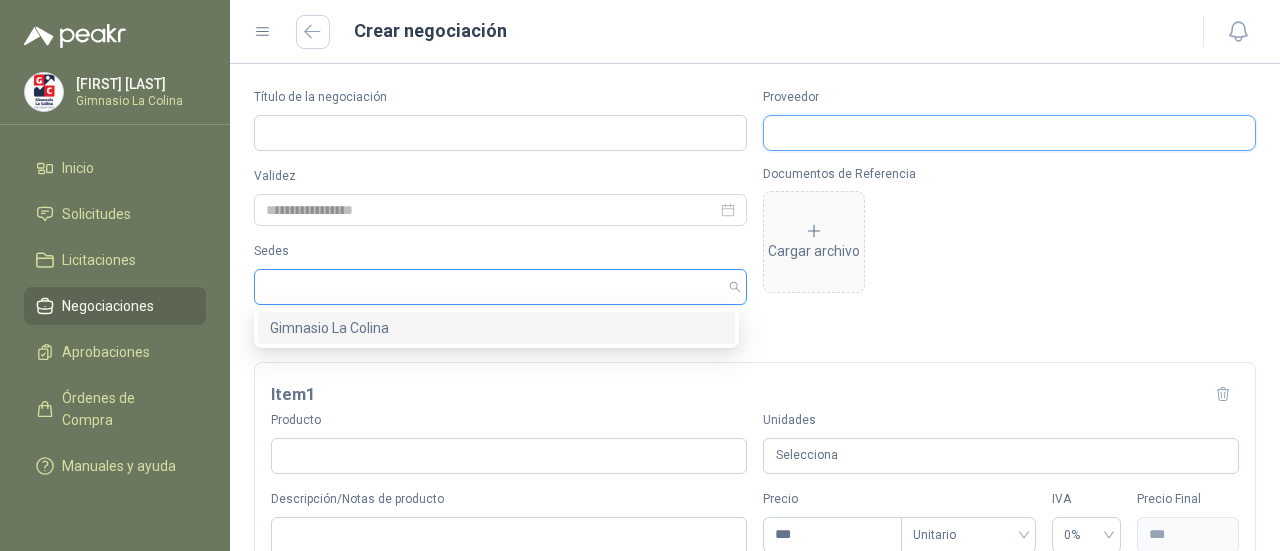 click at bounding box center [500, 287] 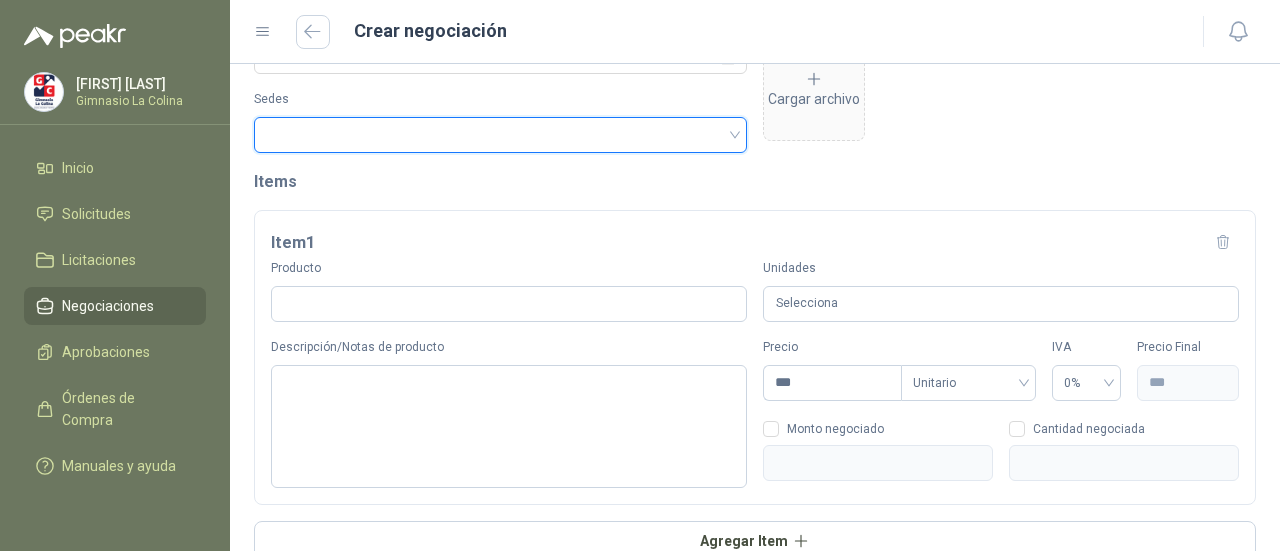 scroll, scrollTop: 158, scrollLeft: 0, axis: vertical 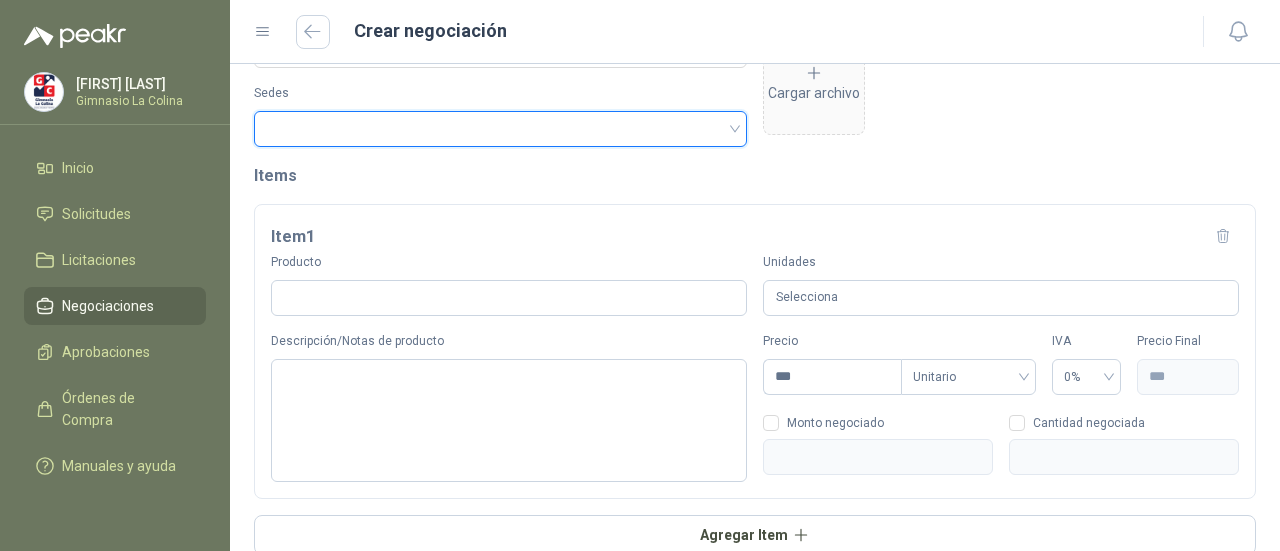 click on "Selecciona" at bounding box center [1001, 298] 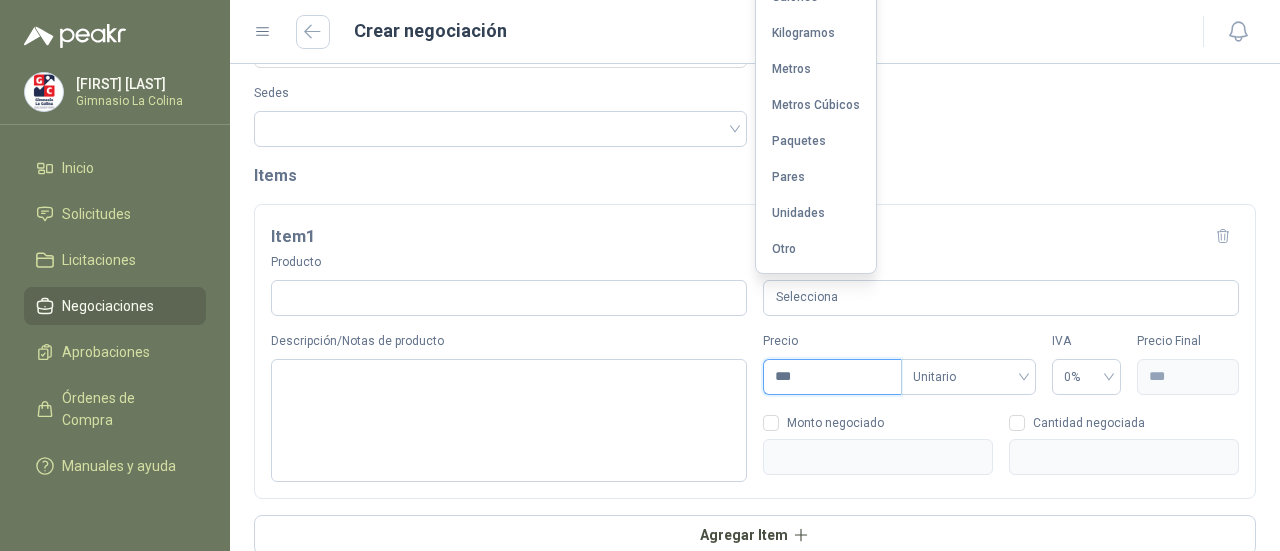 click on "***" at bounding box center [832, 377] 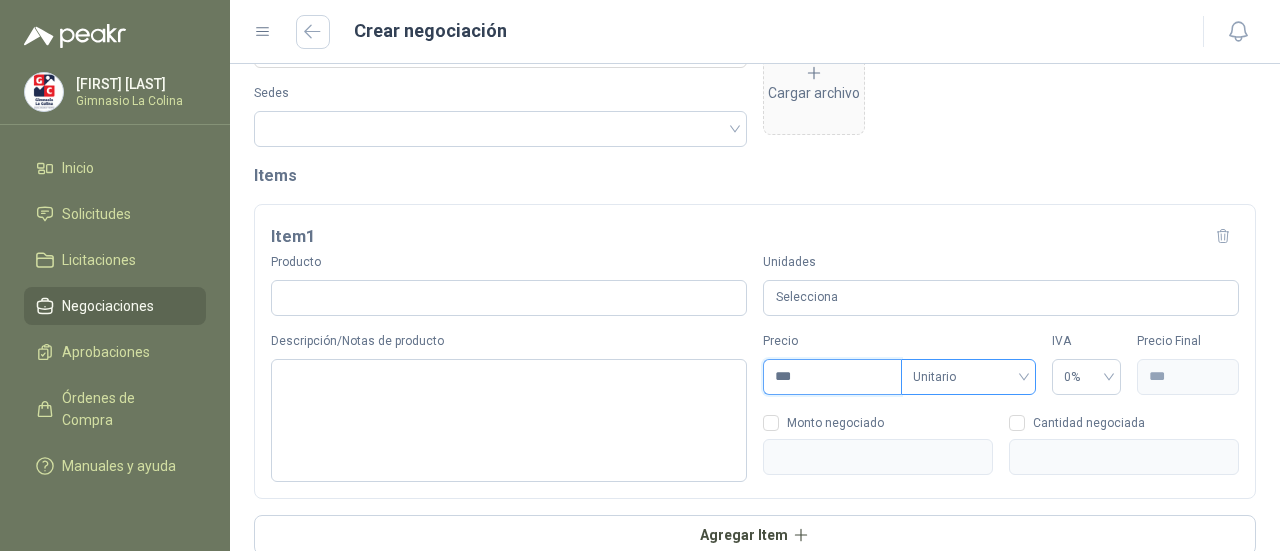 click on "Unitario" at bounding box center [968, 377] 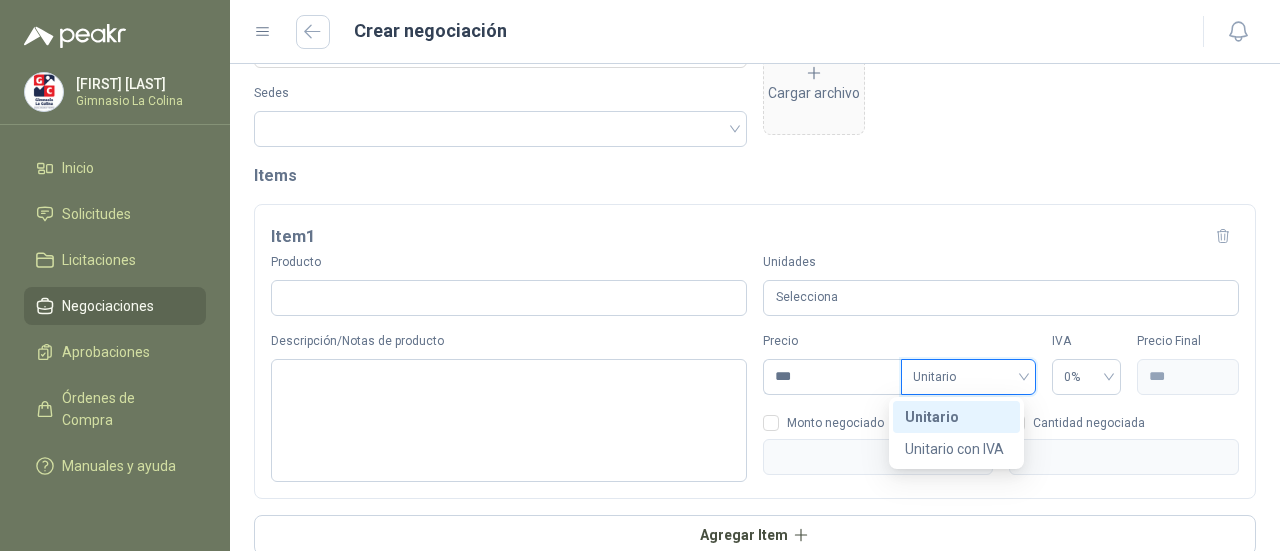 click on "Unitario" at bounding box center (968, 377) 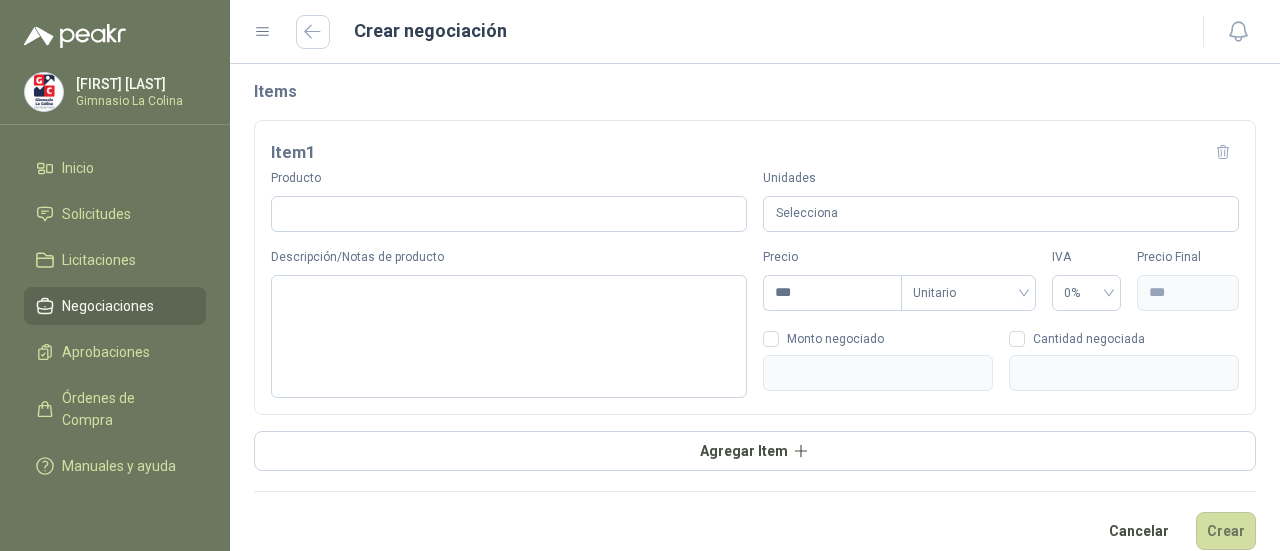 scroll, scrollTop: 262, scrollLeft: 0, axis: vertical 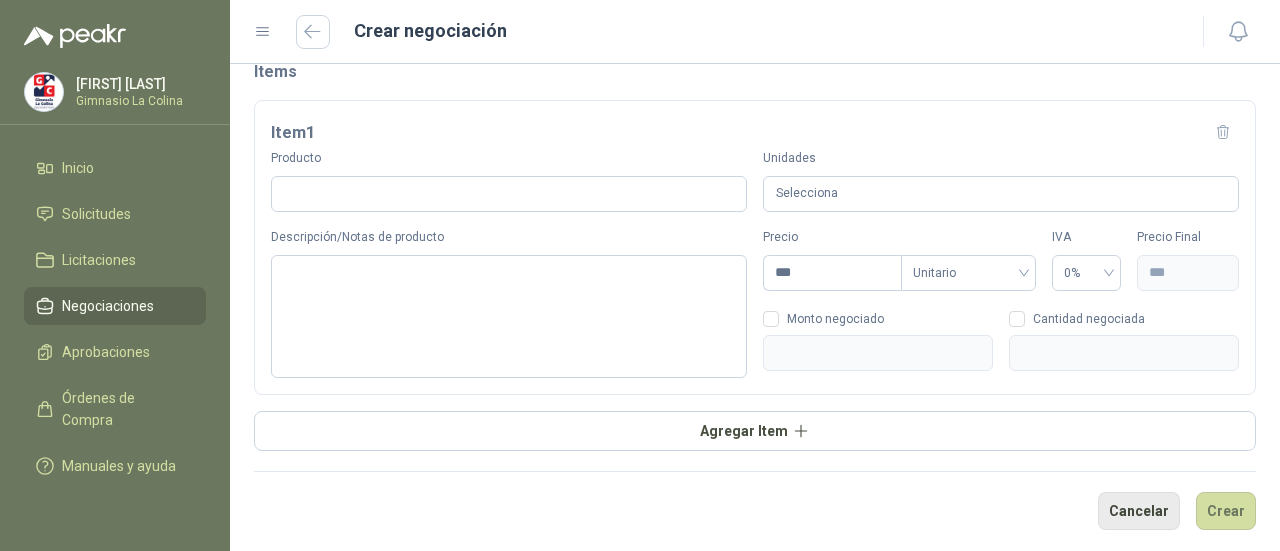 click on "Cancelar" at bounding box center (1139, 511) 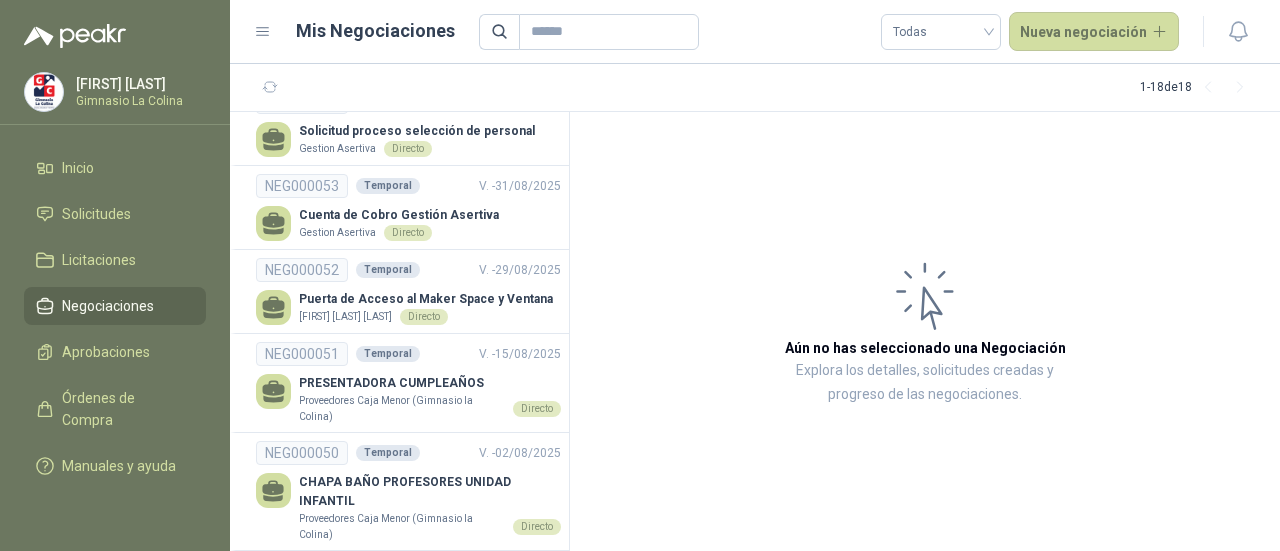 scroll, scrollTop: 32, scrollLeft: 0, axis: vertical 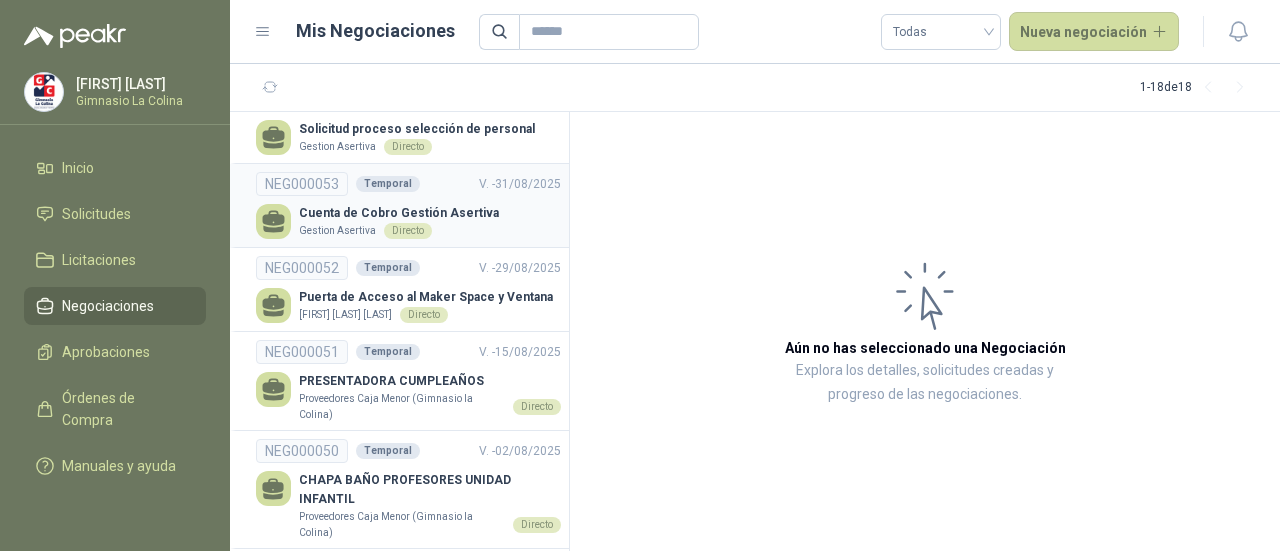 click on "Gestion Asertiva" at bounding box center [337, 231] 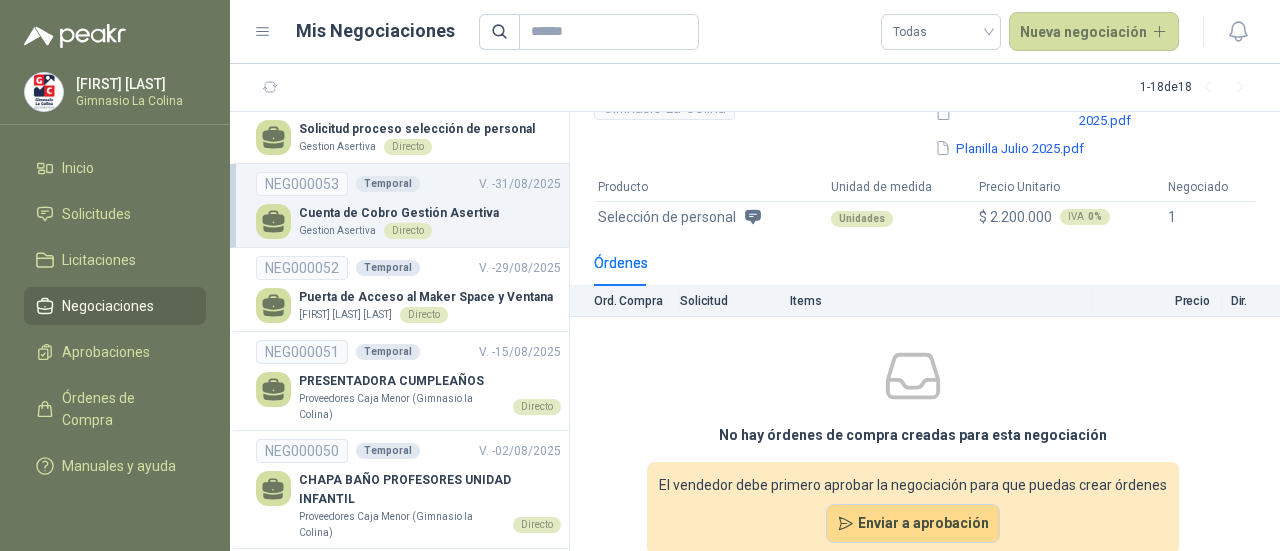 scroll, scrollTop: 192, scrollLeft: 0, axis: vertical 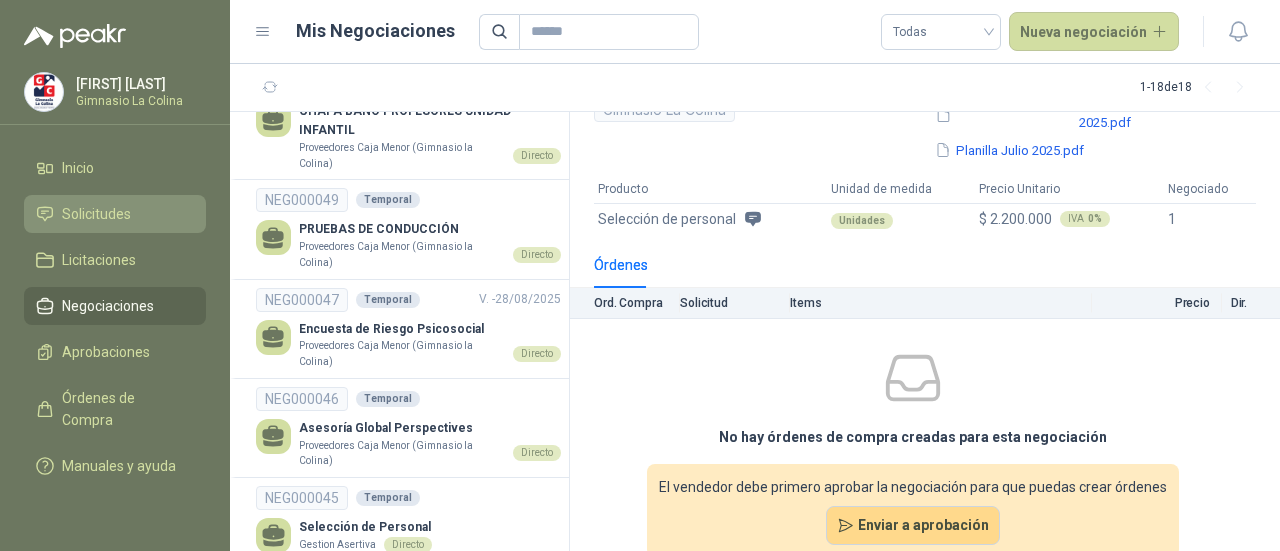 click on "Solicitudes" at bounding box center [96, 214] 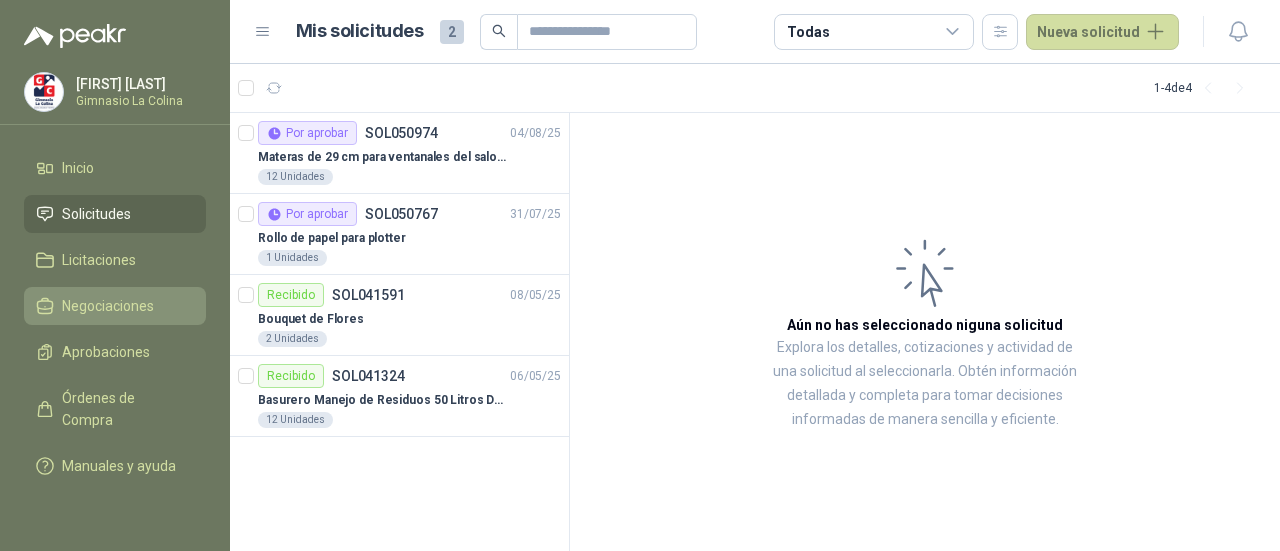 click on "Negociaciones" at bounding box center (115, 306) 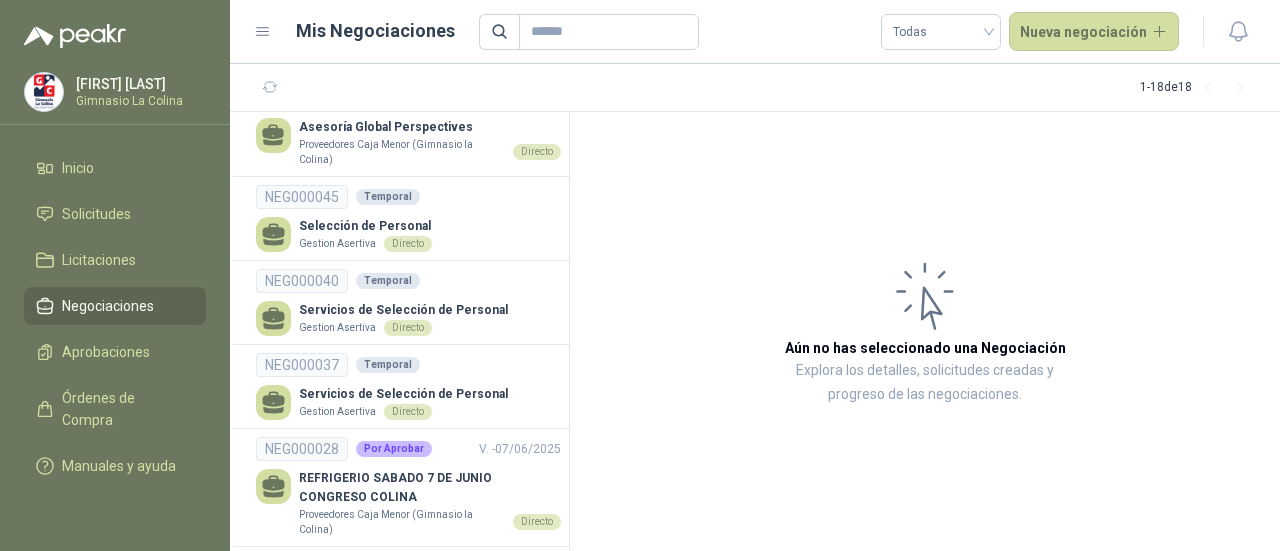 scroll, scrollTop: 724, scrollLeft: 0, axis: vertical 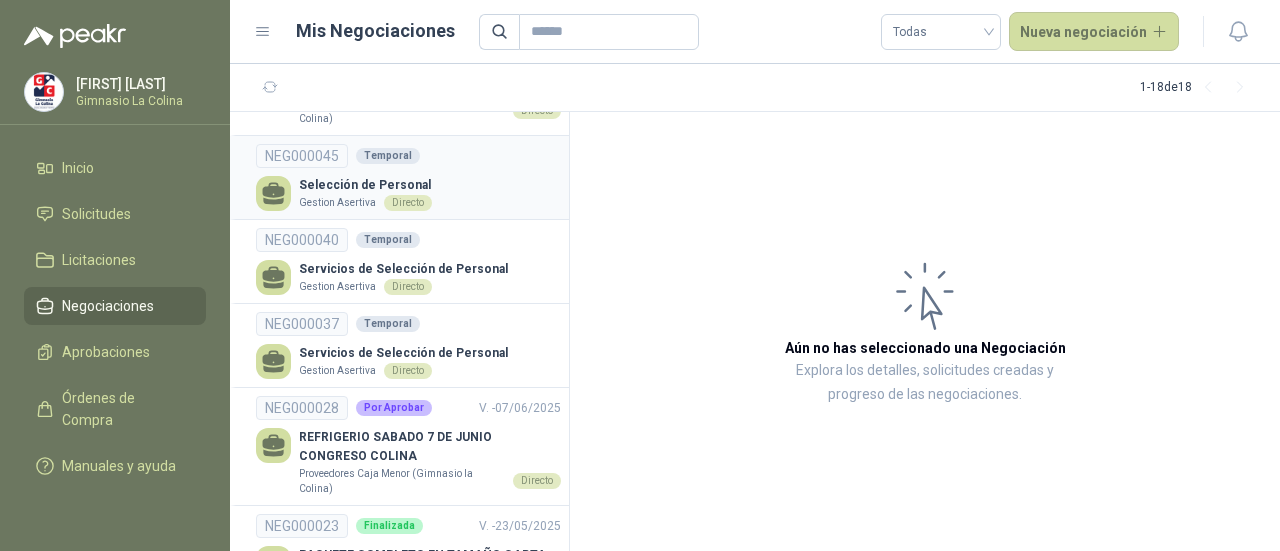 click on "Selección de Personal" at bounding box center [365, 185] 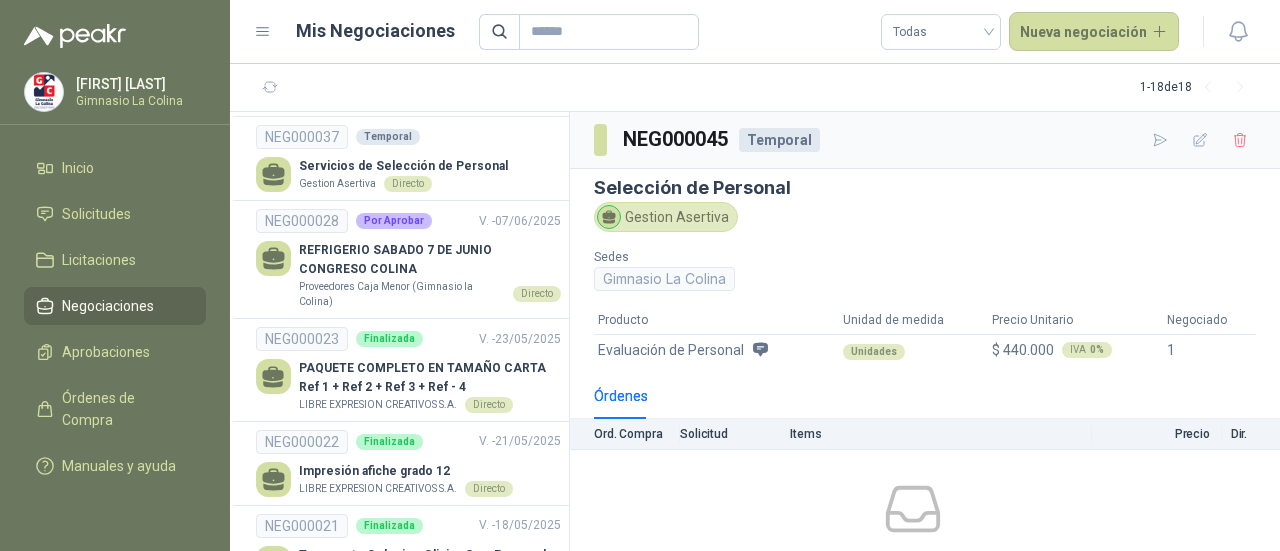 scroll, scrollTop: 974, scrollLeft: 0, axis: vertical 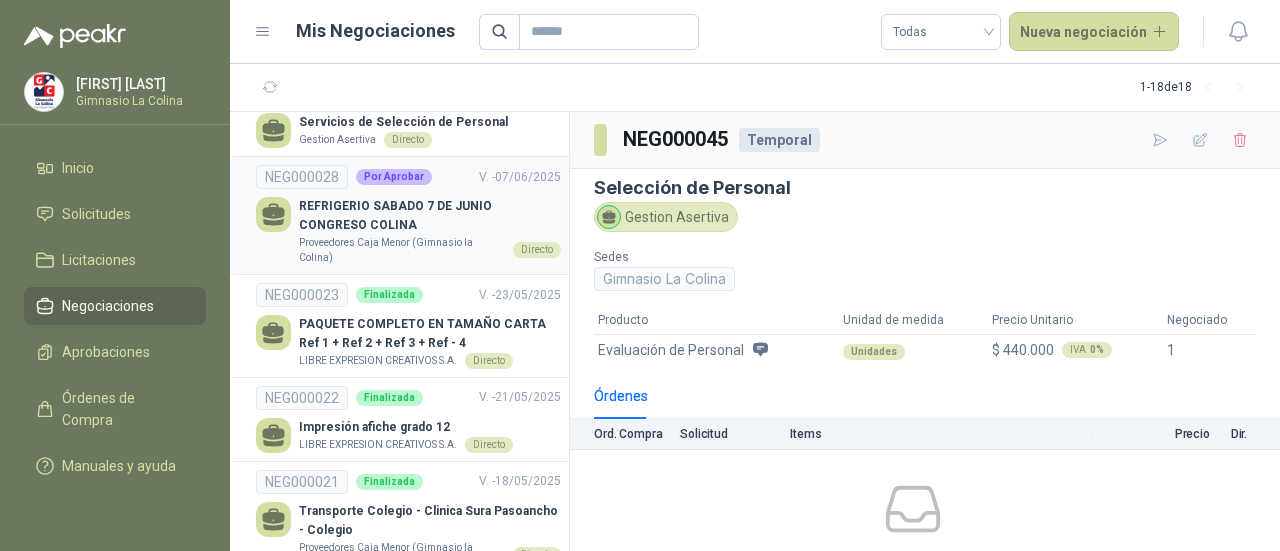 click on "REFRIGERIO SABADO 7 DE JUNIO CONGRESO COLINA" at bounding box center (430, 216) 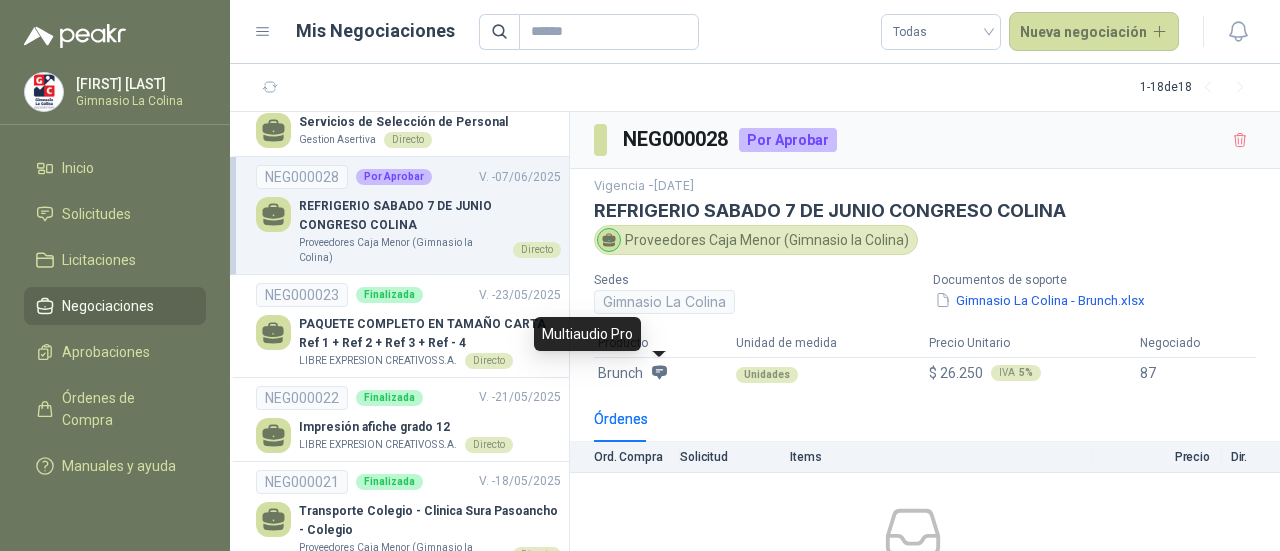 click 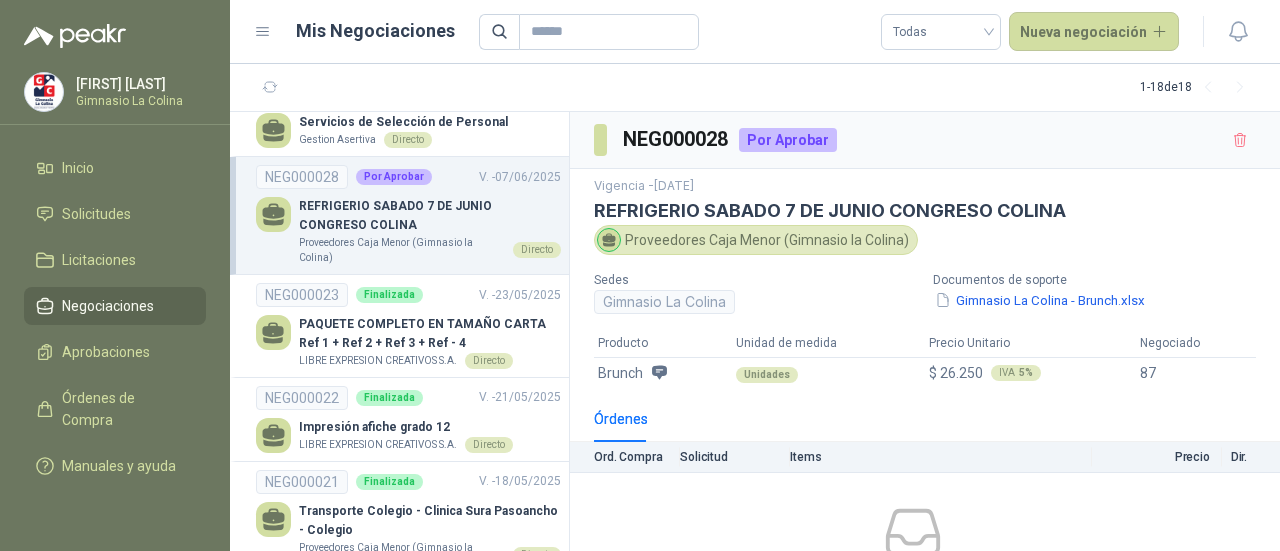 click on "Brunch" at bounding box center [663, 373] 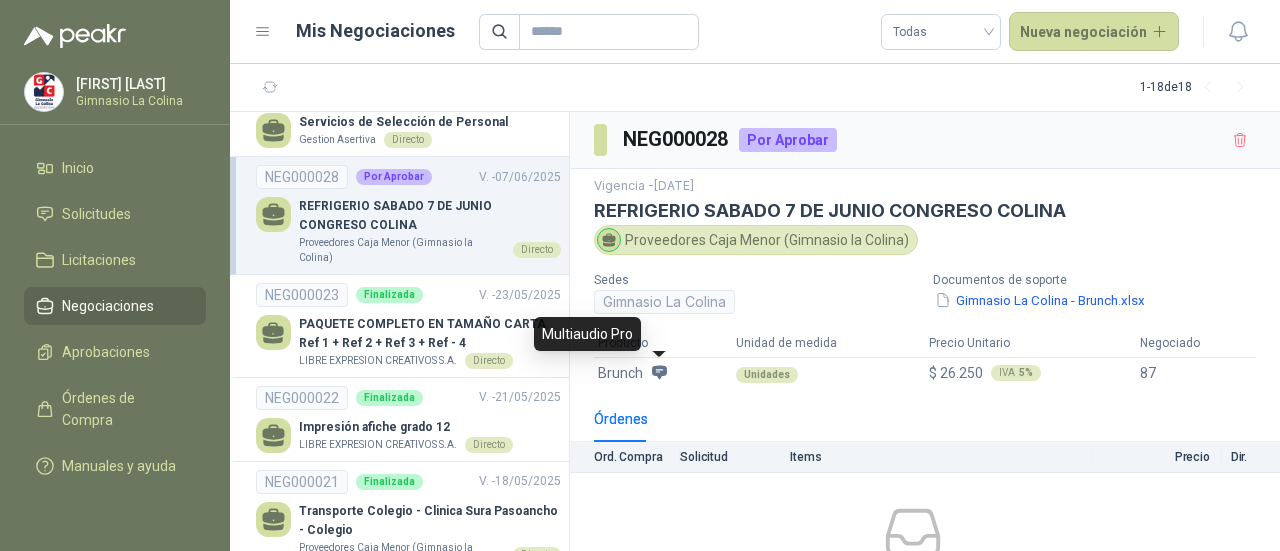 click 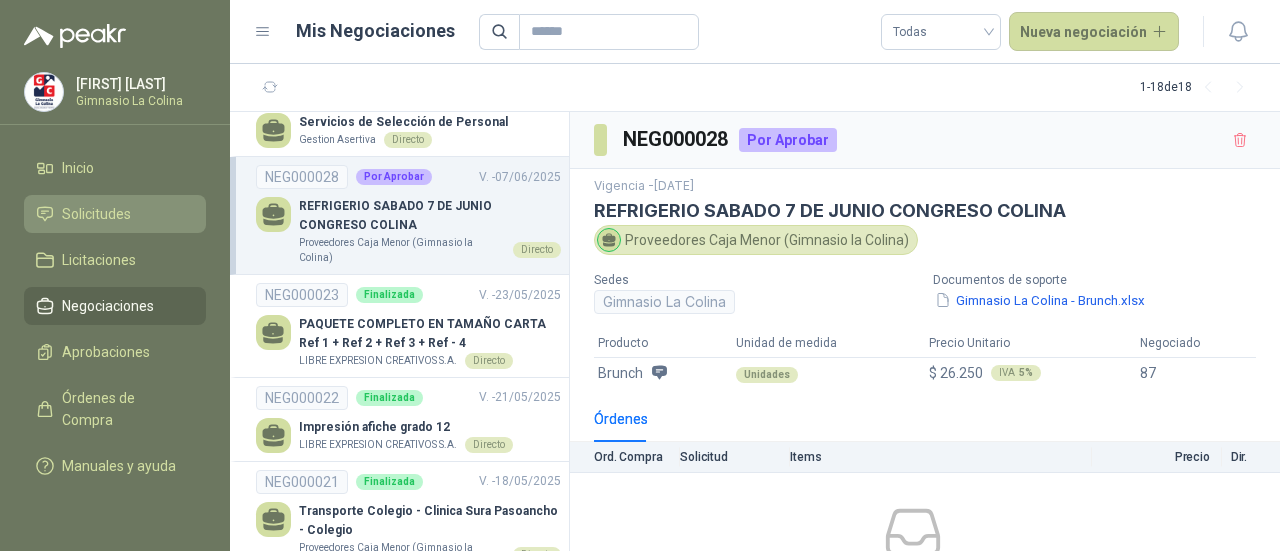 click on "Solicitudes" at bounding box center (115, 214) 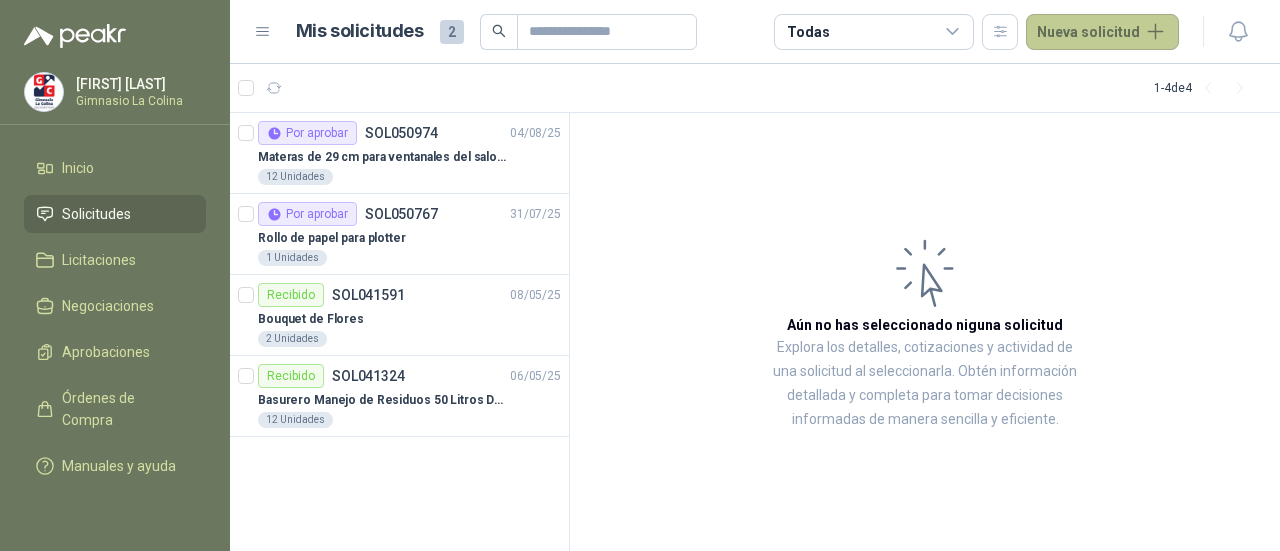 click on "Nueva solicitud" at bounding box center (1102, 32) 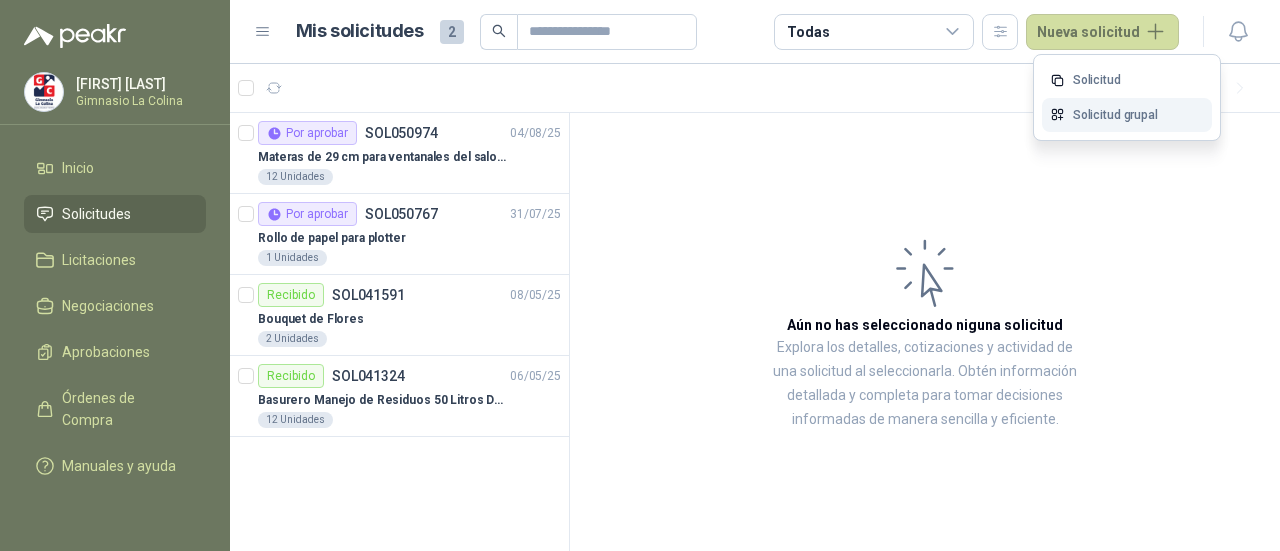 click on "Solicitud grupal" at bounding box center [1127, 115] 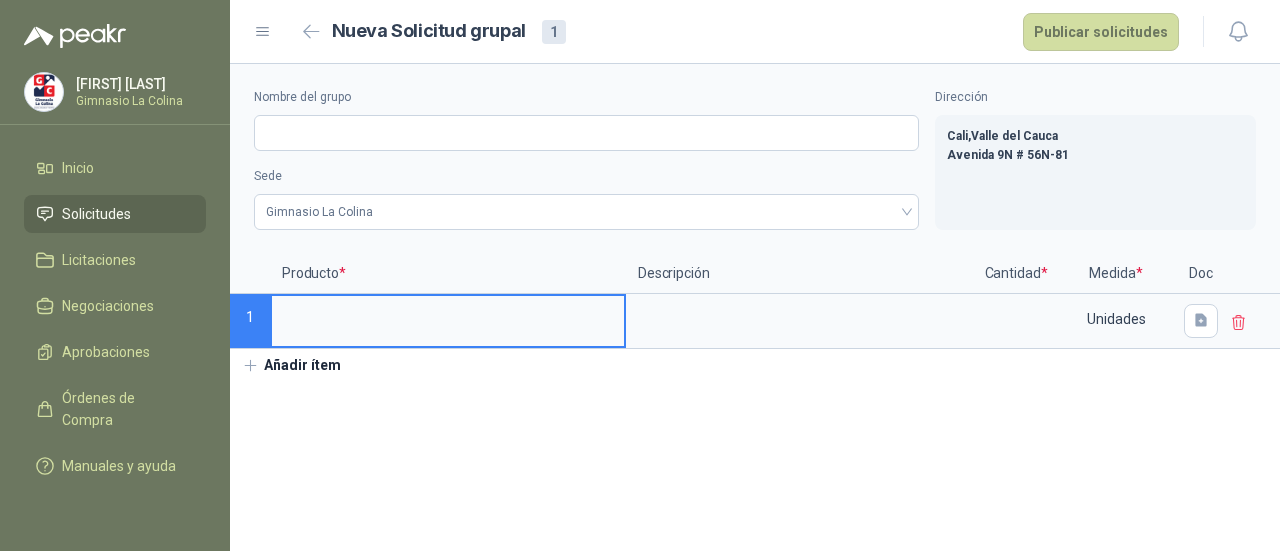 click at bounding box center (448, 315) 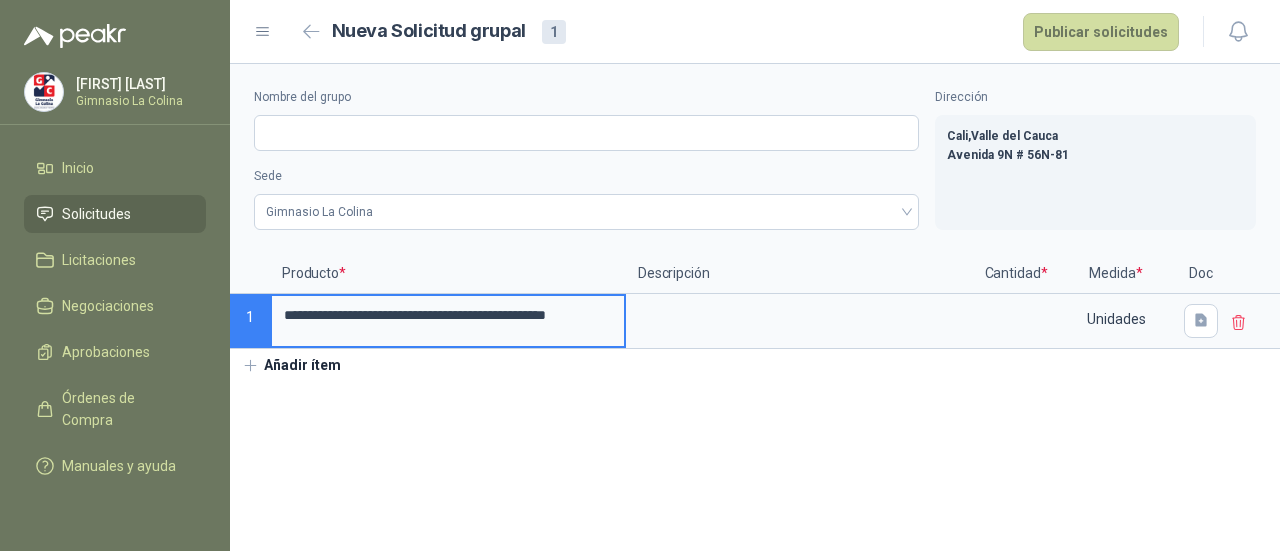 type 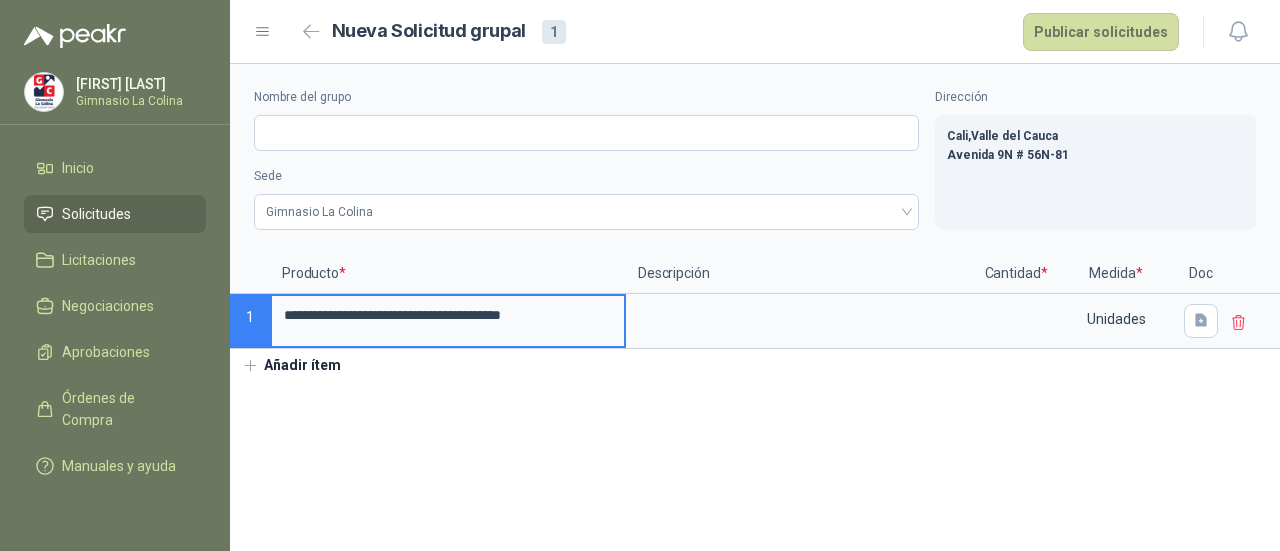 click on "**********" at bounding box center [448, 315] 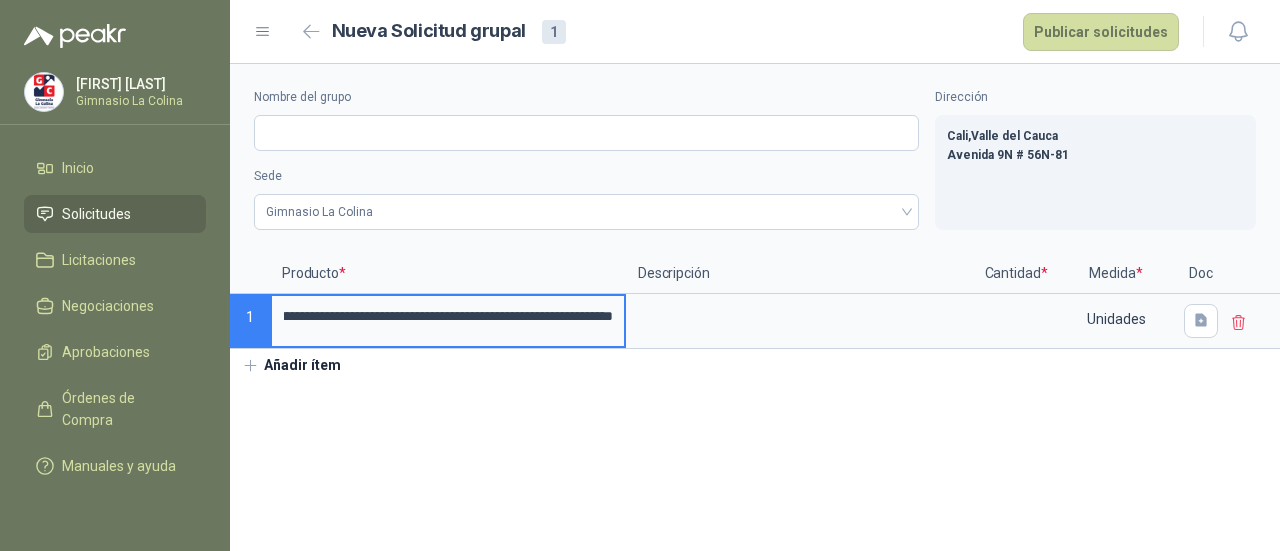 scroll, scrollTop: 0, scrollLeft: 262, axis: horizontal 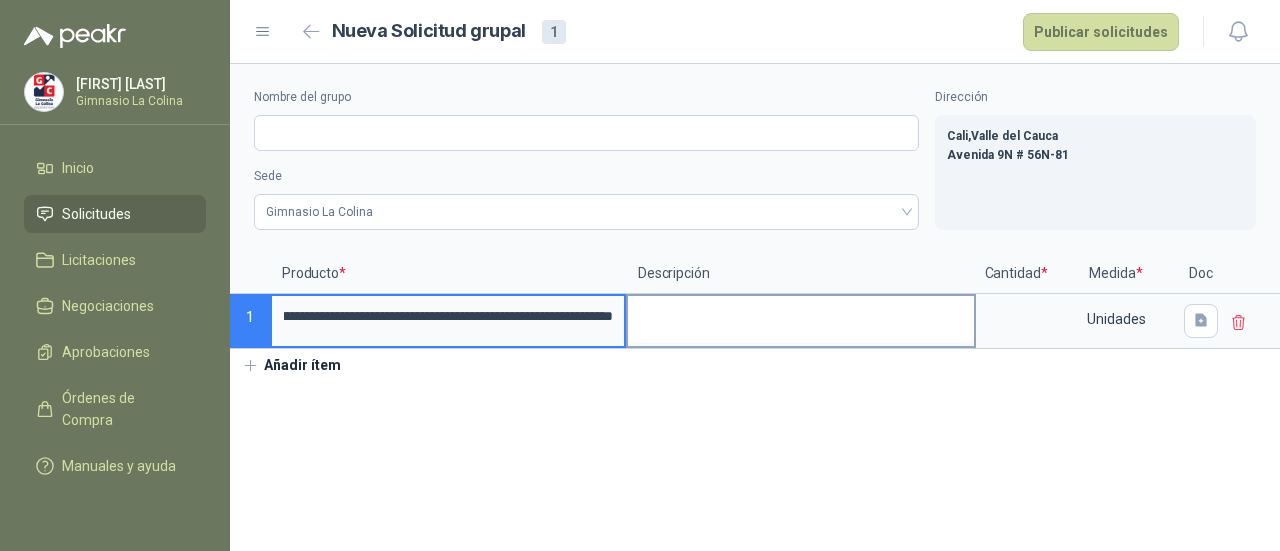 type on "**********" 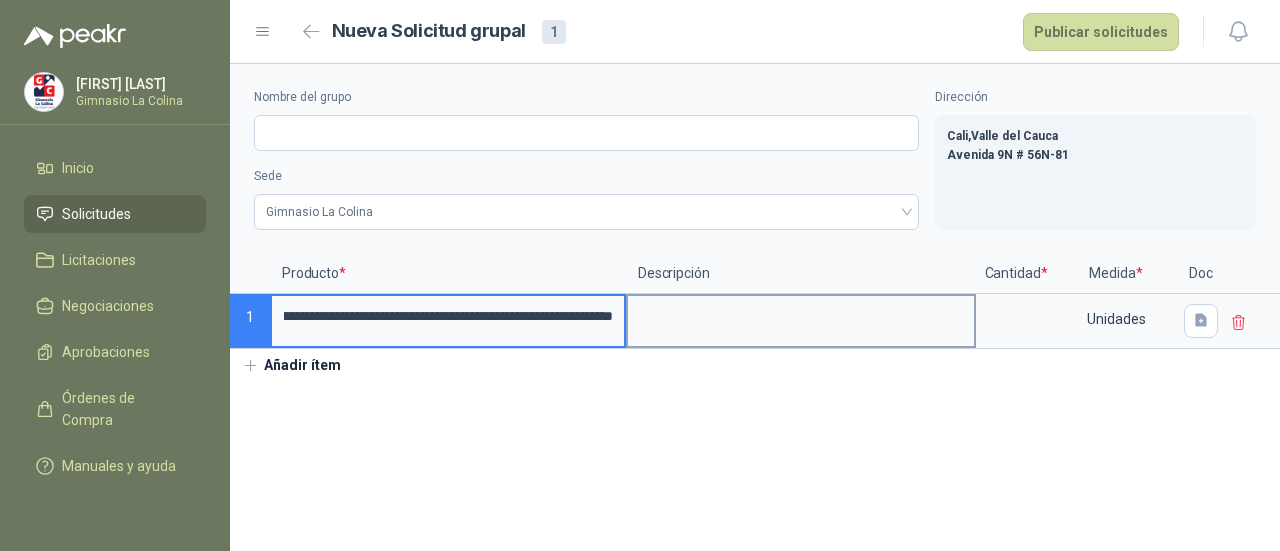 click at bounding box center (801, 319) 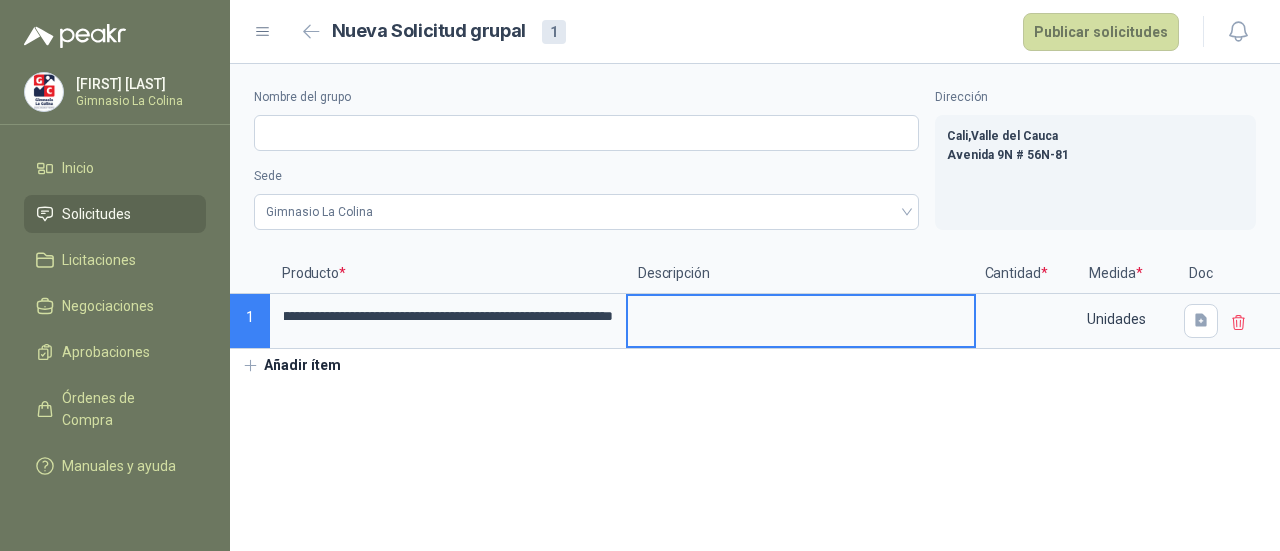 scroll, scrollTop: 0, scrollLeft: 0, axis: both 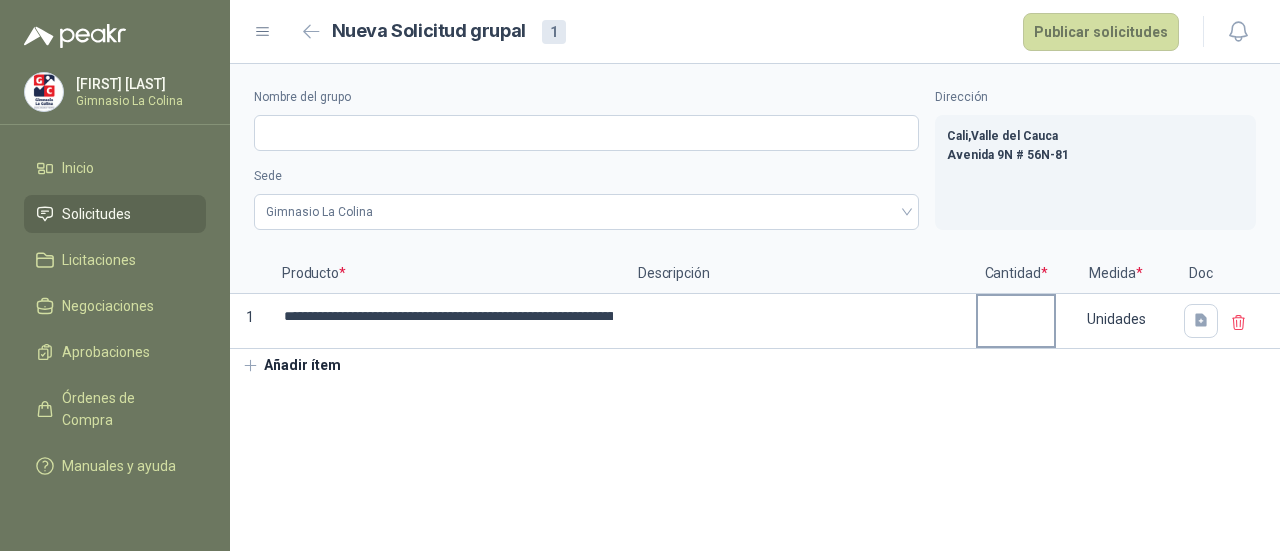 click at bounding box center [1016, 321] 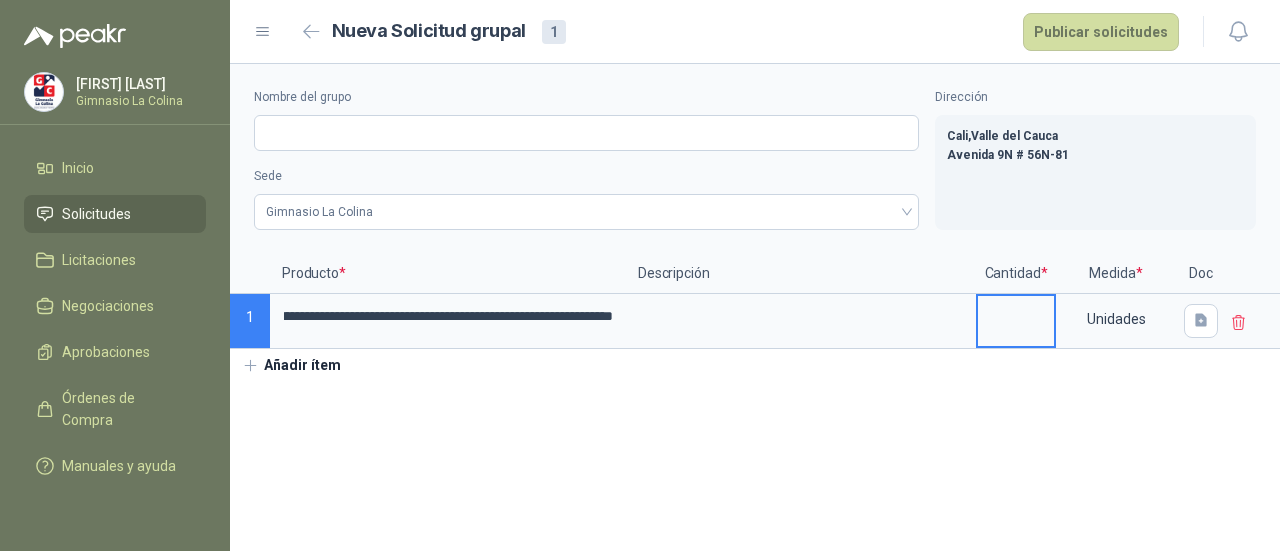 scroll, scrollTop: 0, scrollLeft: 0, axis: both 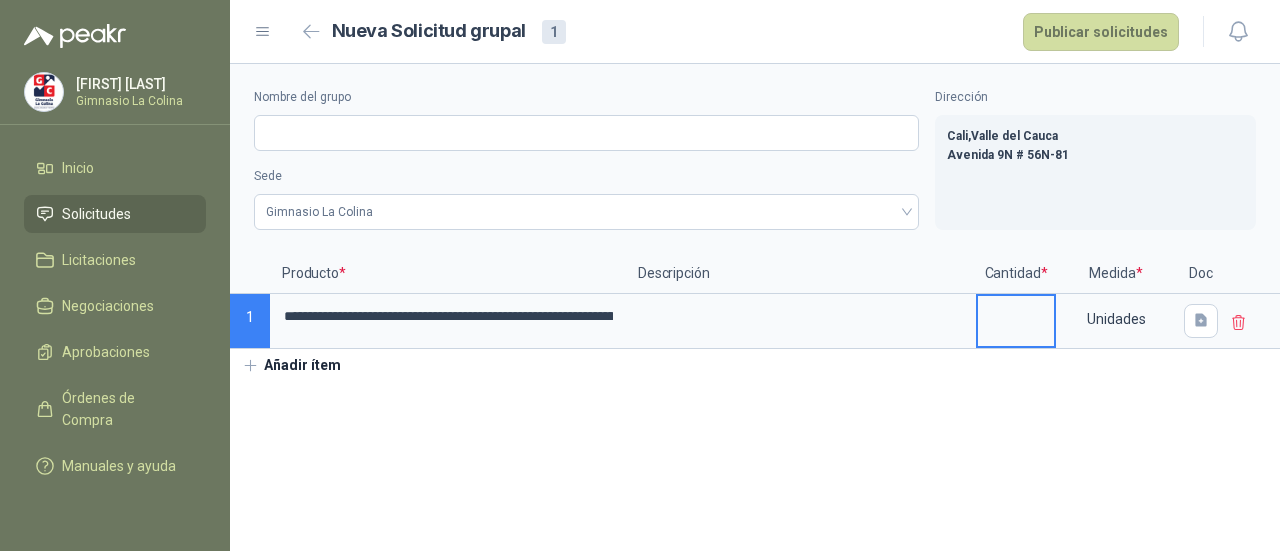 click at bounding box center [1016, 315] 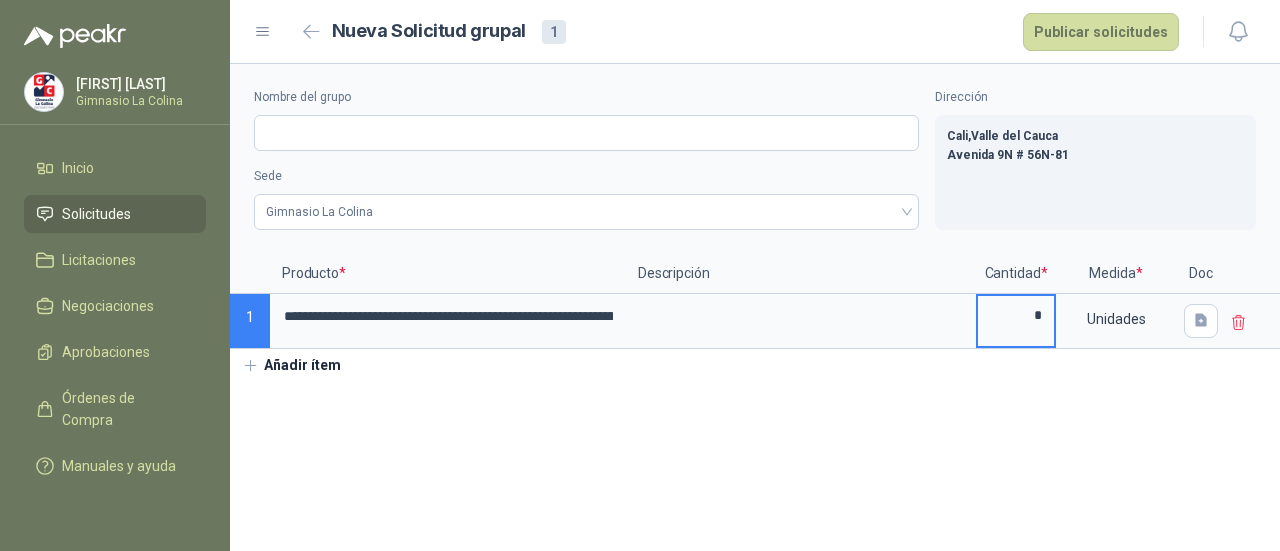 type on "*" 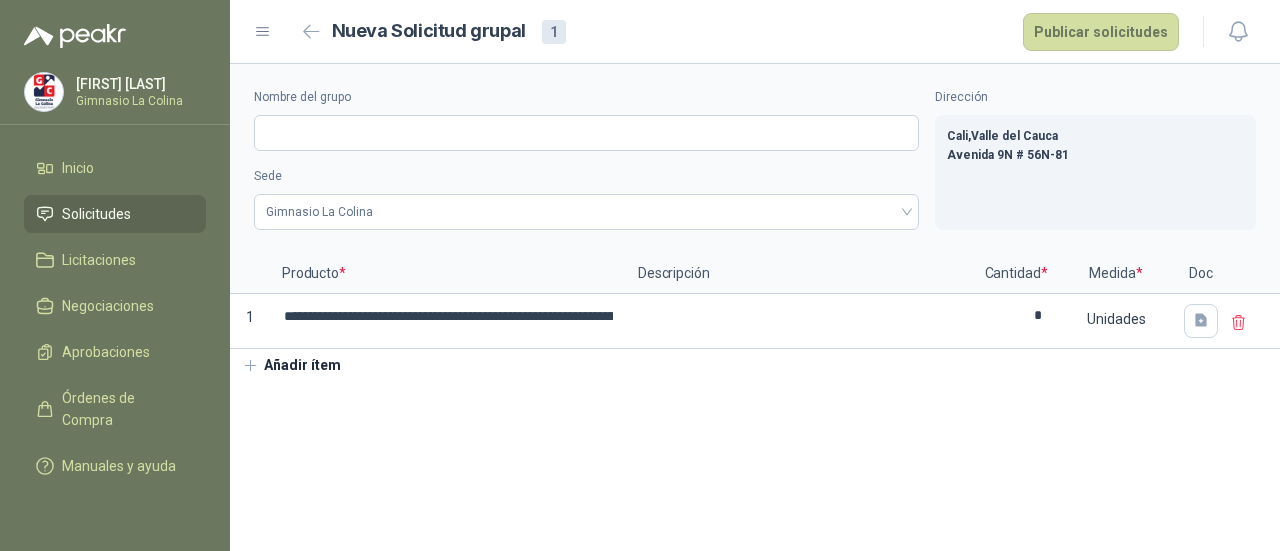 click on "**********" at bounding box center [755, 307] 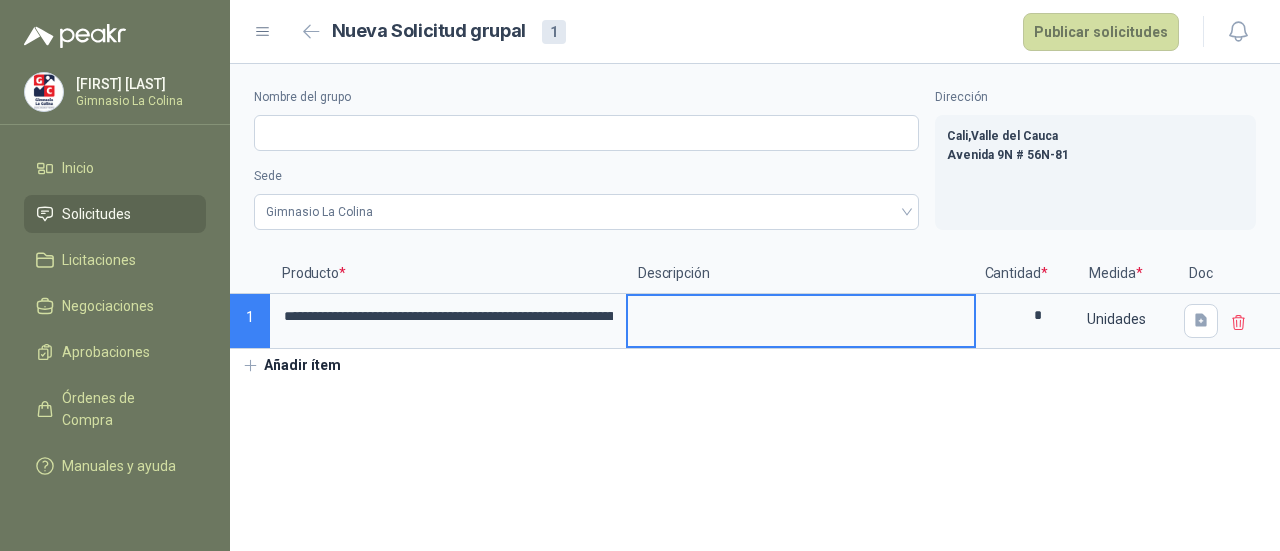 click at bounding box center (801, 319) 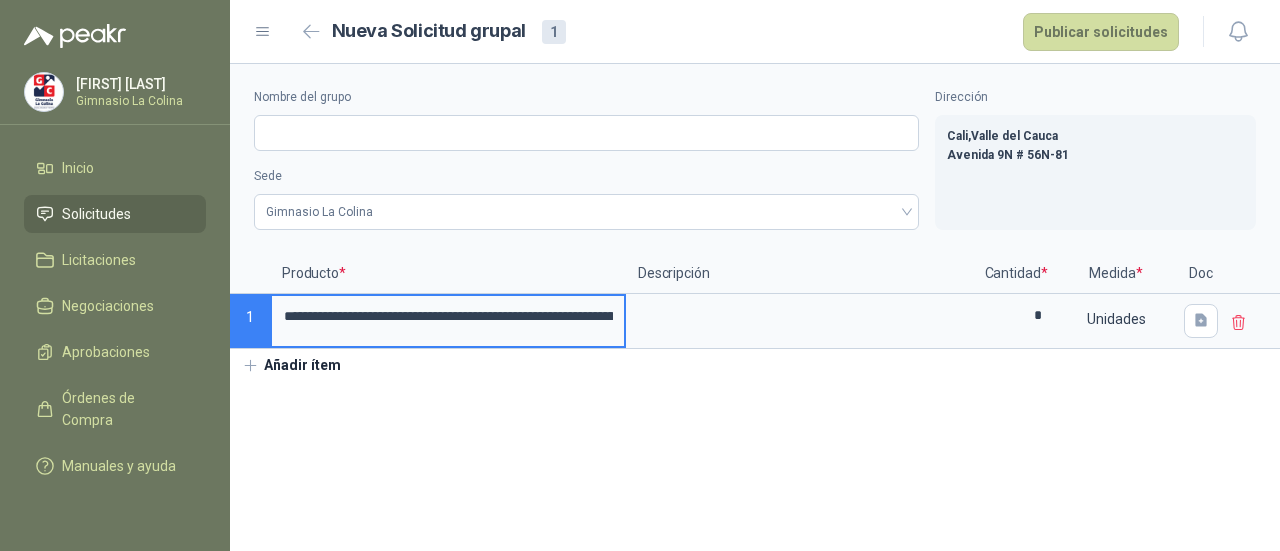 drag, startPoint x: 285, startPoint y: 321, endPoint x: 558, endPoint y: 335, distance: 273.35873 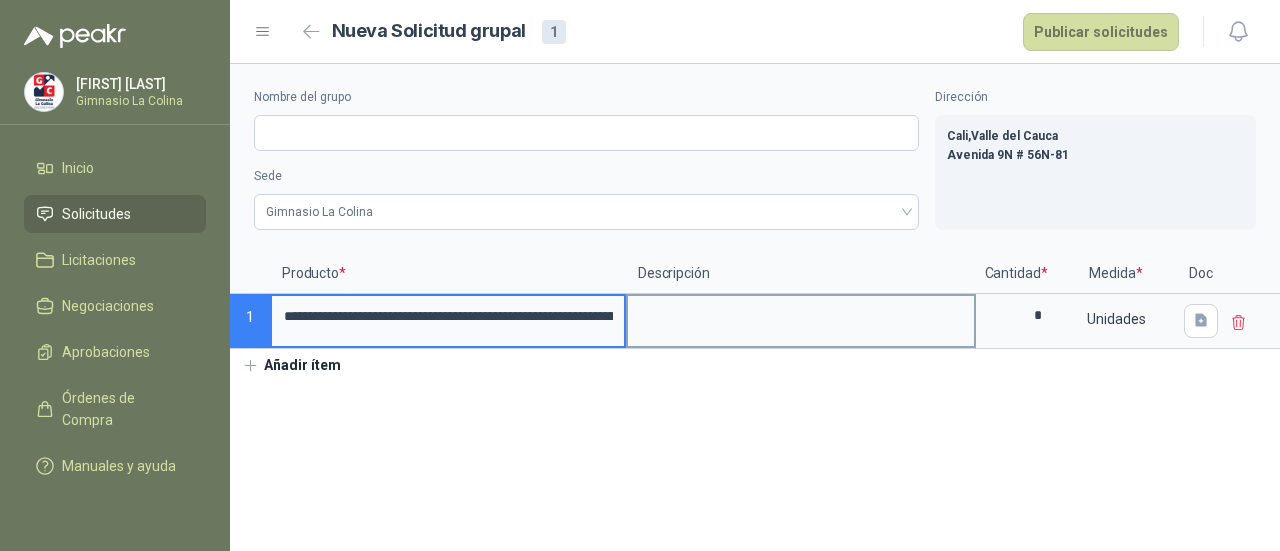 click at bounding box center [801, 319] 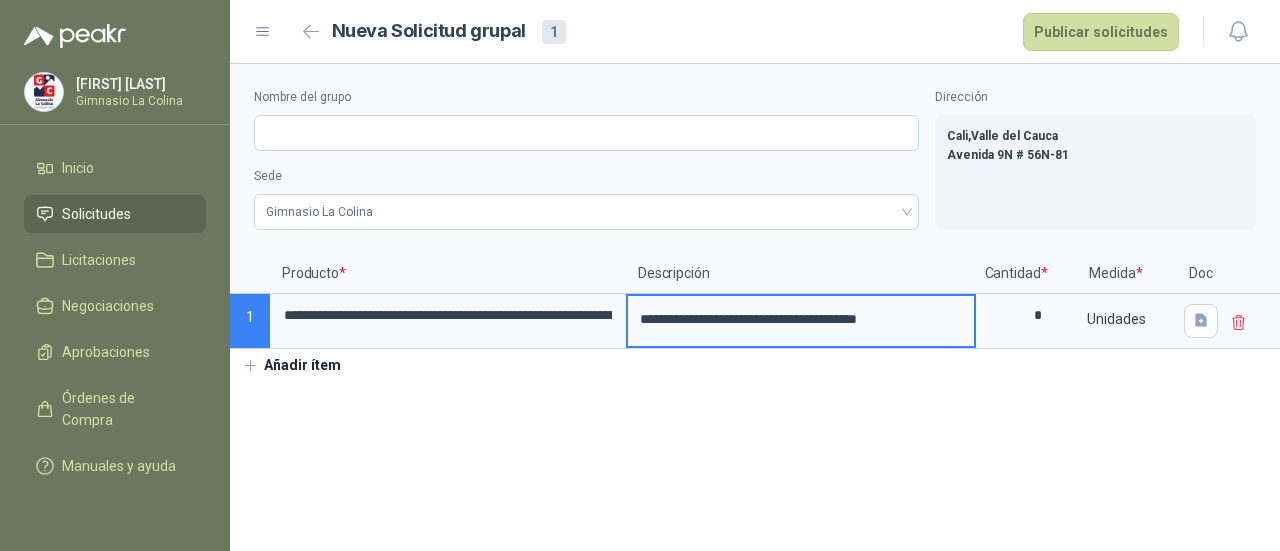 click on "**********" at bounding box center (755, 307) 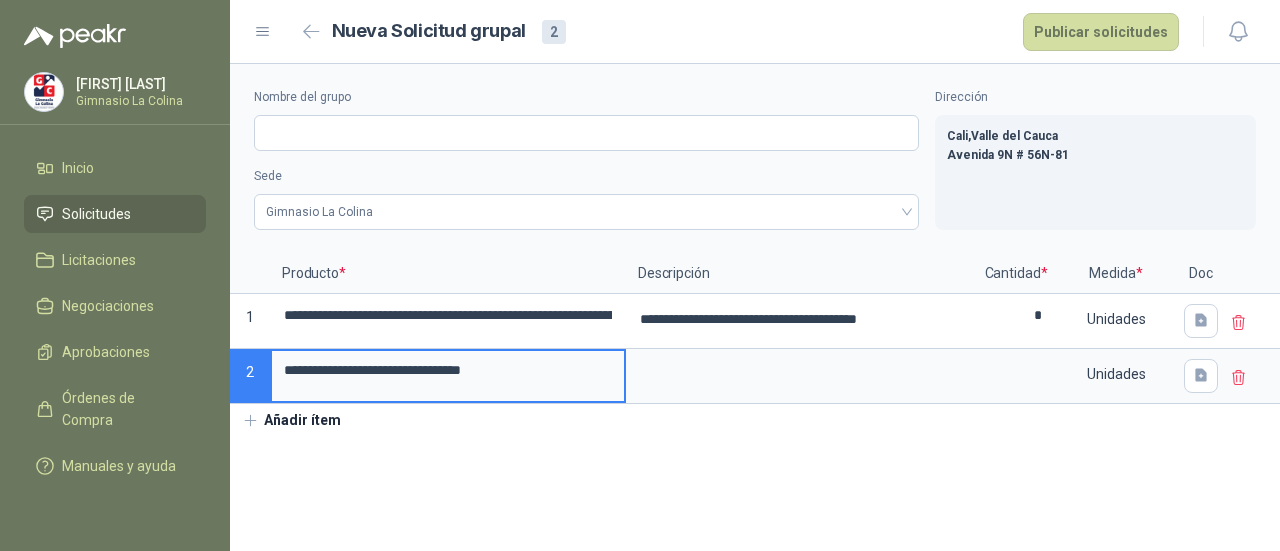 type 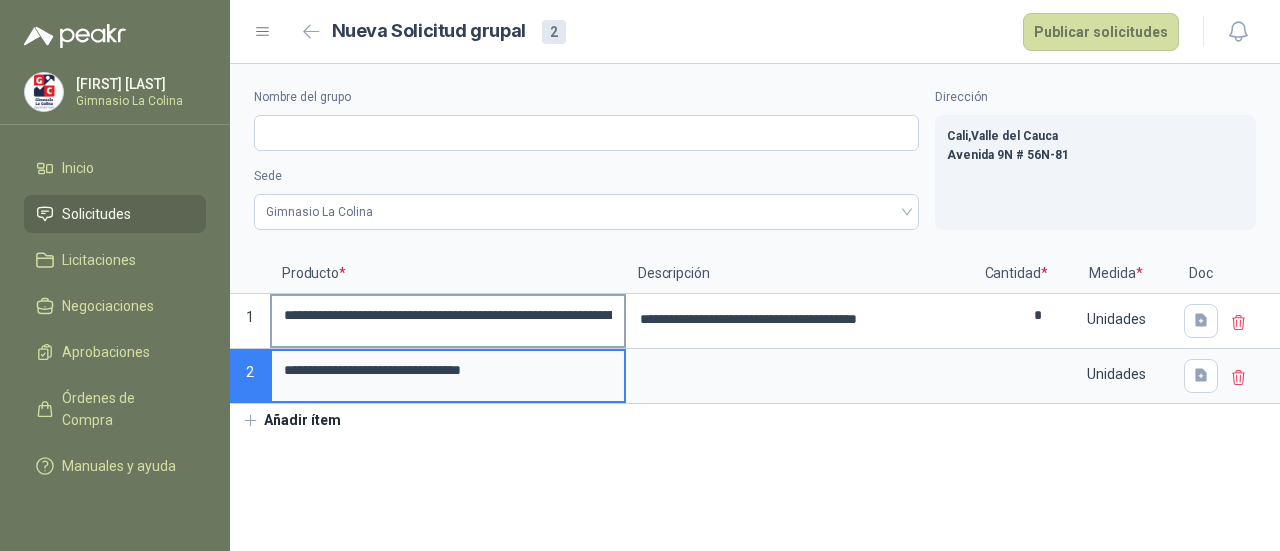 click on "**********" at bounding box center [448, 315] 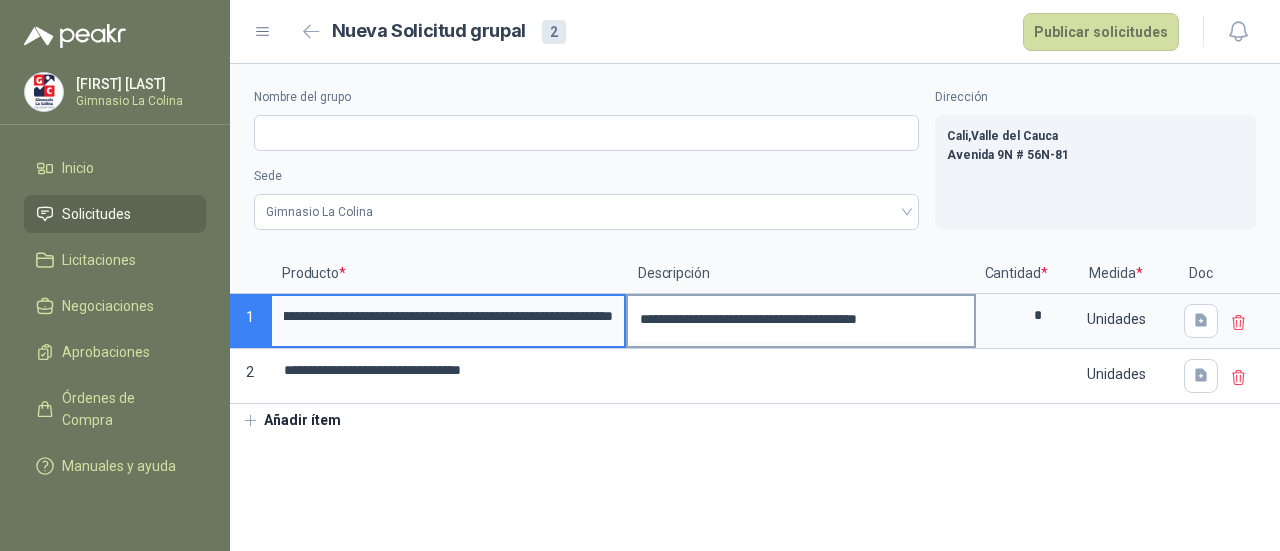 scroll, scrollTop: 0, scrollLeft: 262, axis: horizontal 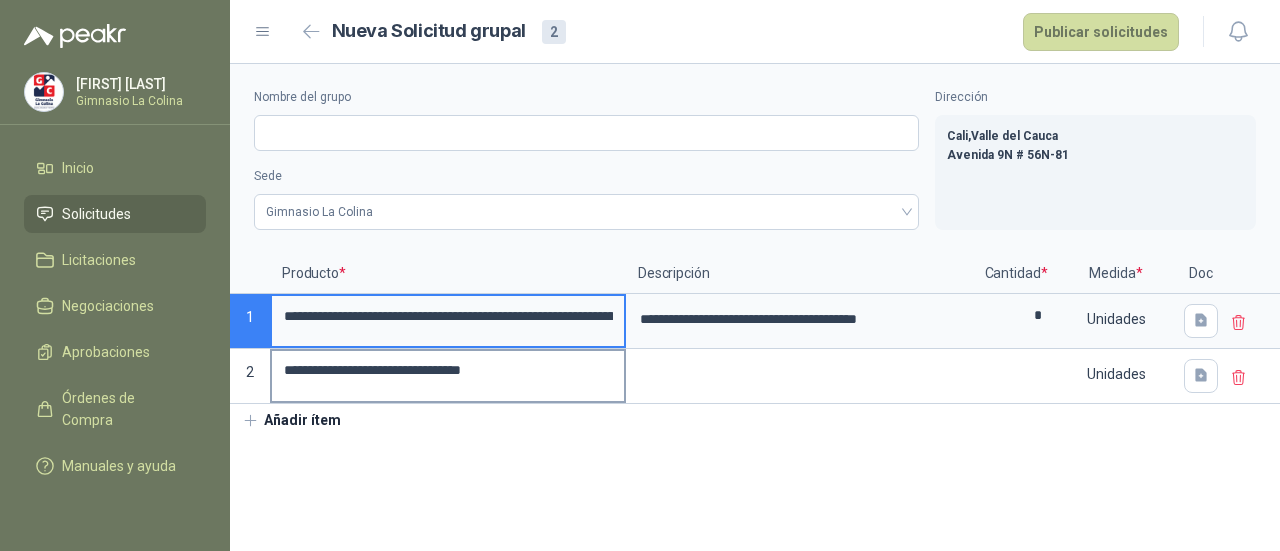 click on "**********" at bounding box center (448, 370) 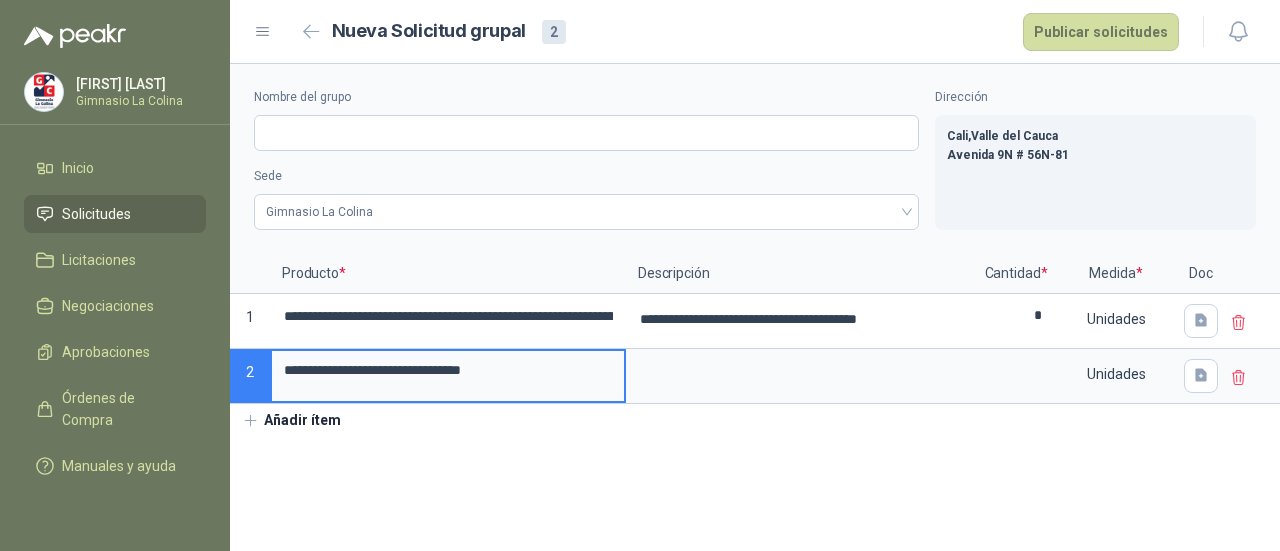 type on "**********" 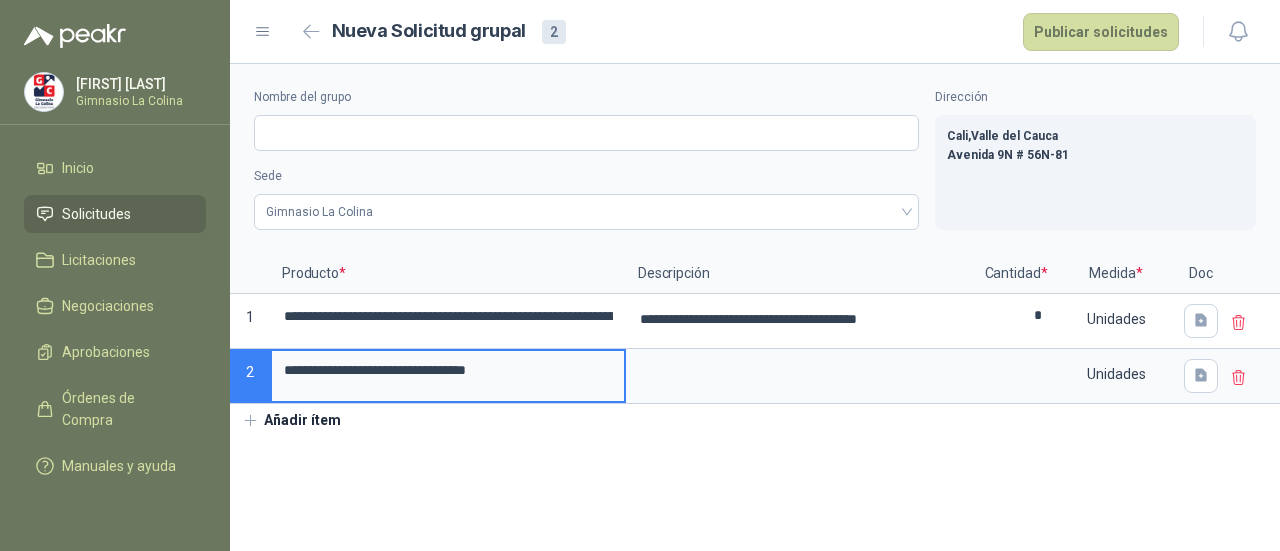 type 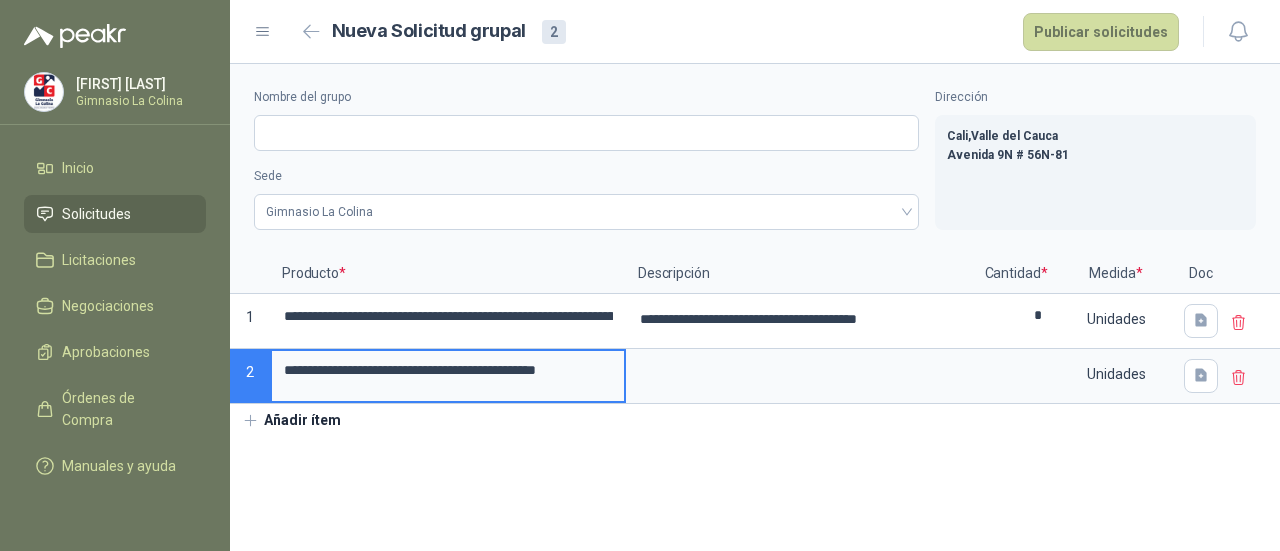 click on "**********" at bounding box center [448, 370] 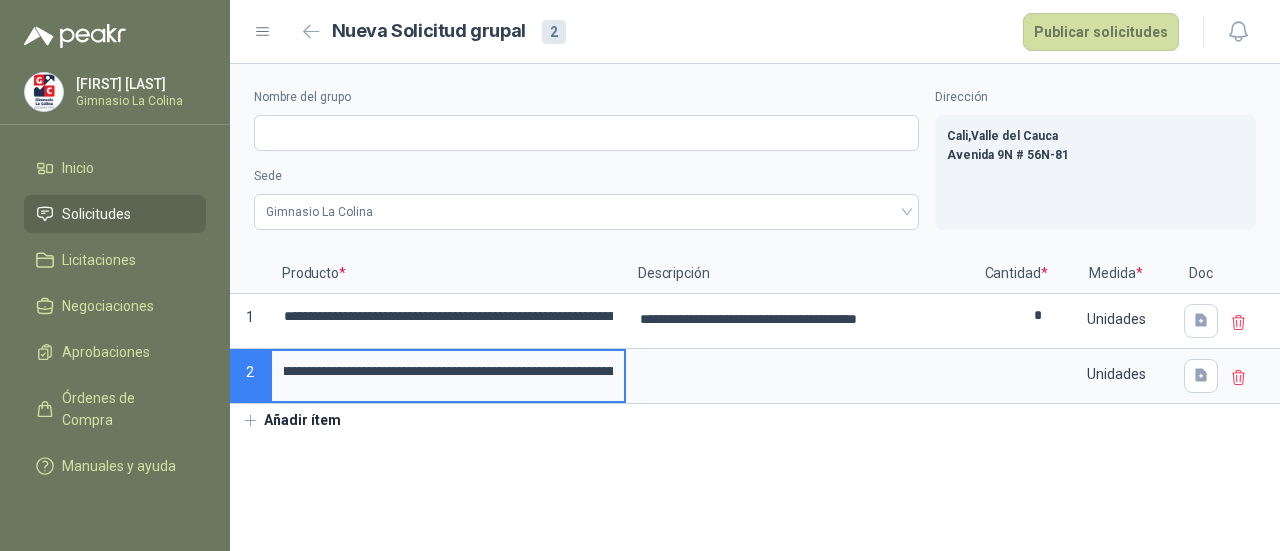 scroll, scrollTop: 0, scrollLeft: 84, axis: horizontal 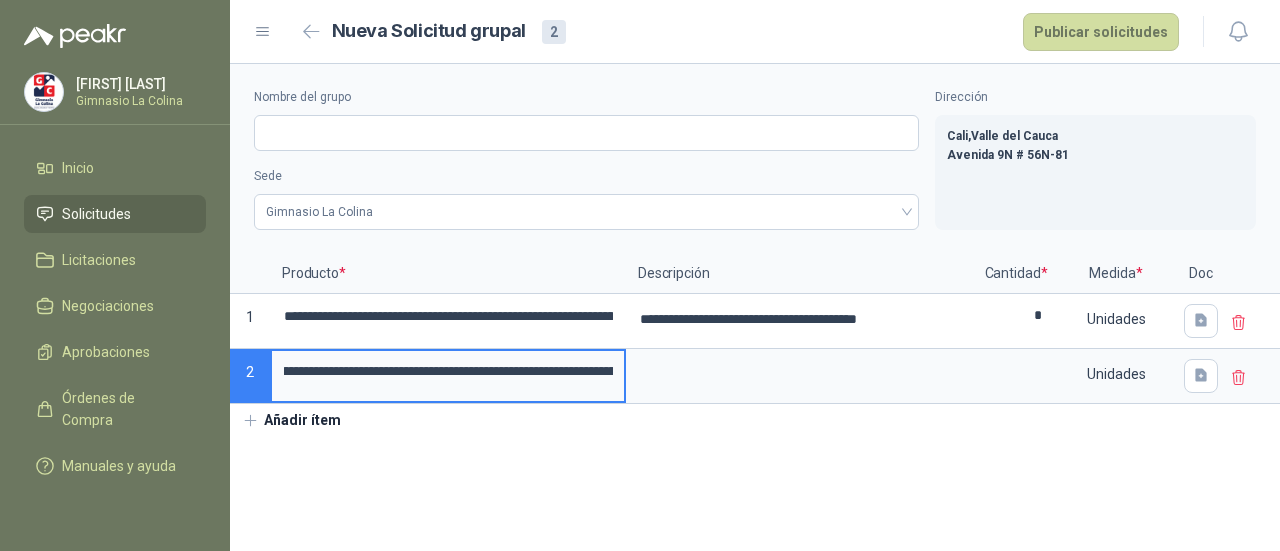 type on "**********" 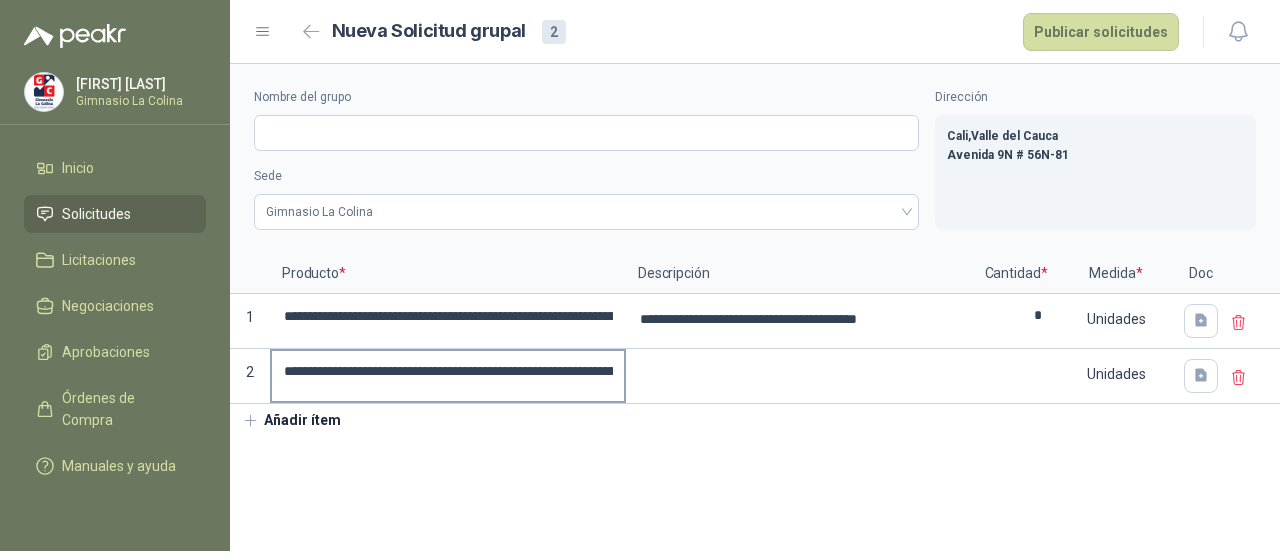 click on "**********" at bounding box center (448, 371) 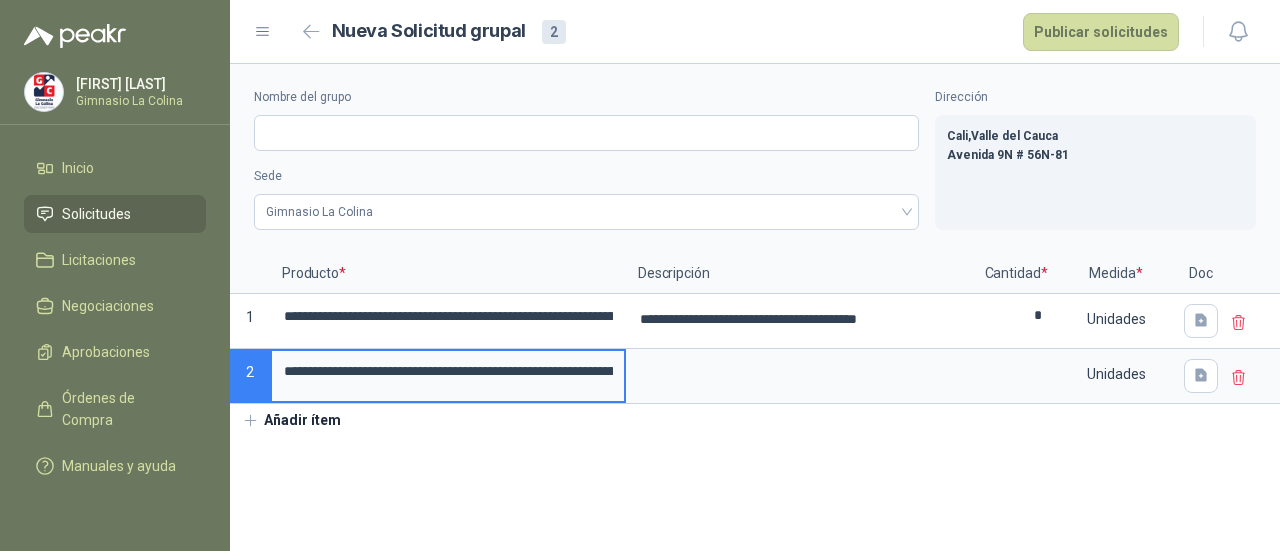 click on "**********" at bounding box center [448, 371] 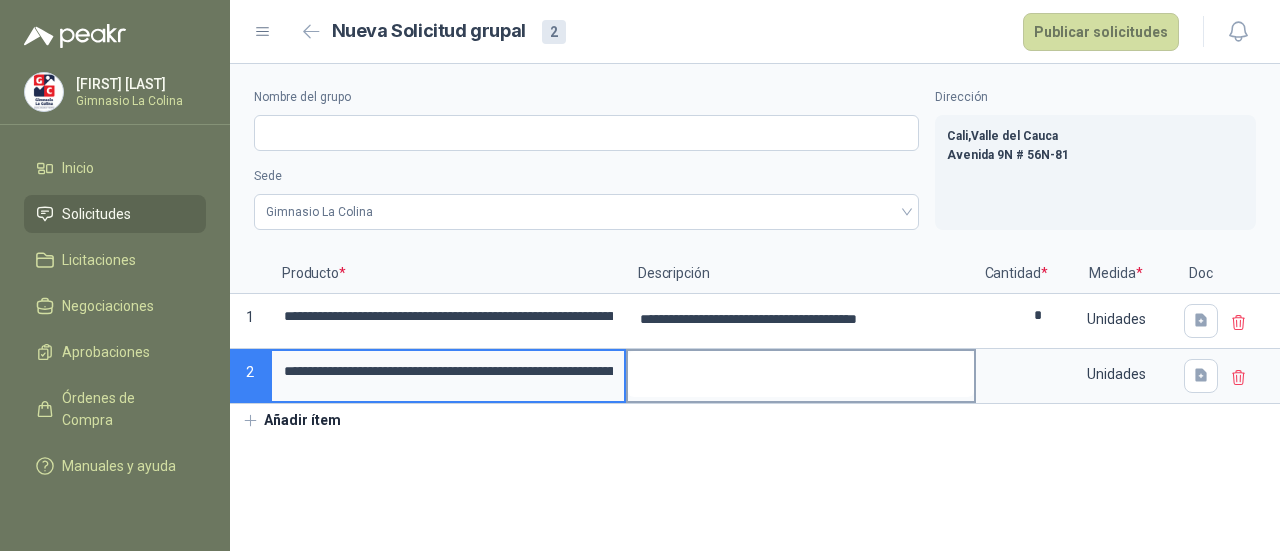 scroll, scrollTop: 0, scrollLeft: 249, axis: horizontal 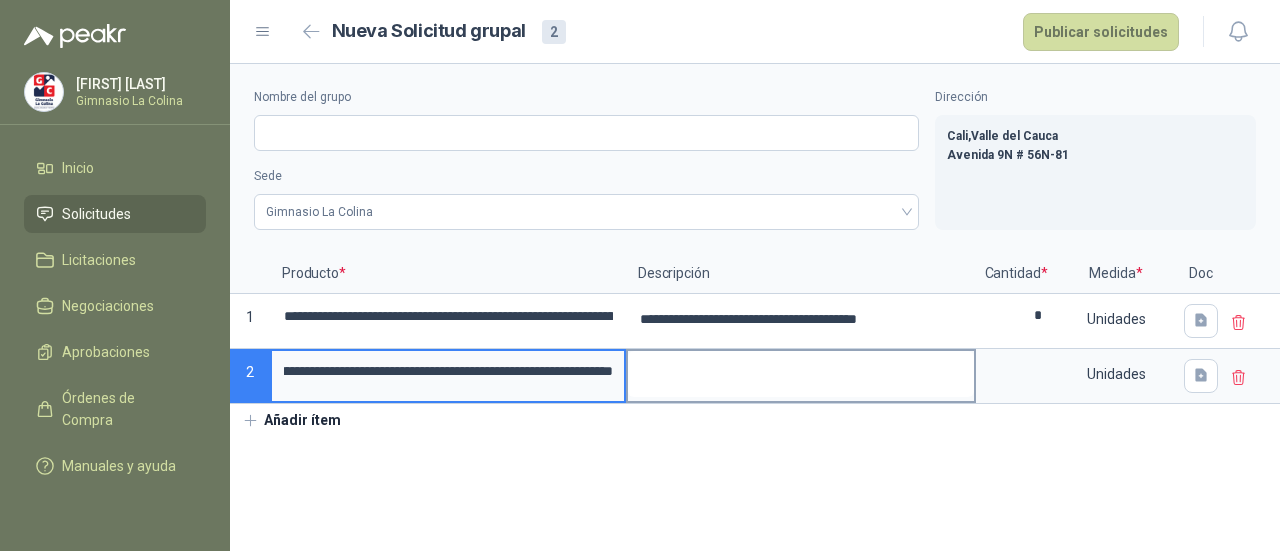 drag, startPoint x: 284, startPoint y: 367, endPoint x: 701, endPoint y: 369, distance: 417.0048 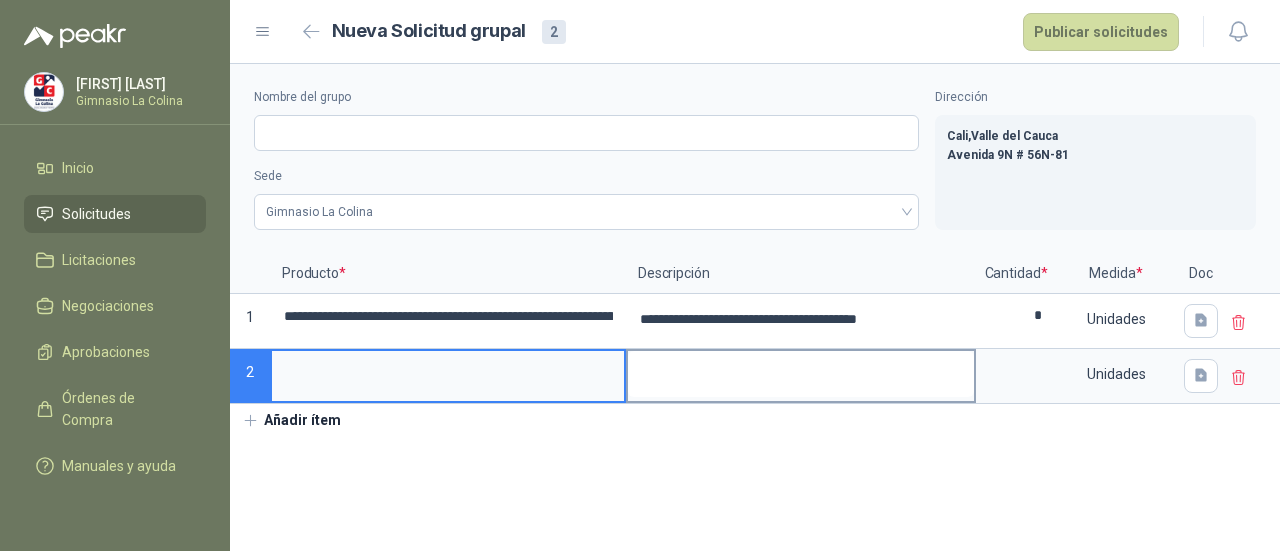 scroll, scrollTop: 0, scrollLeft: 0, axis: both 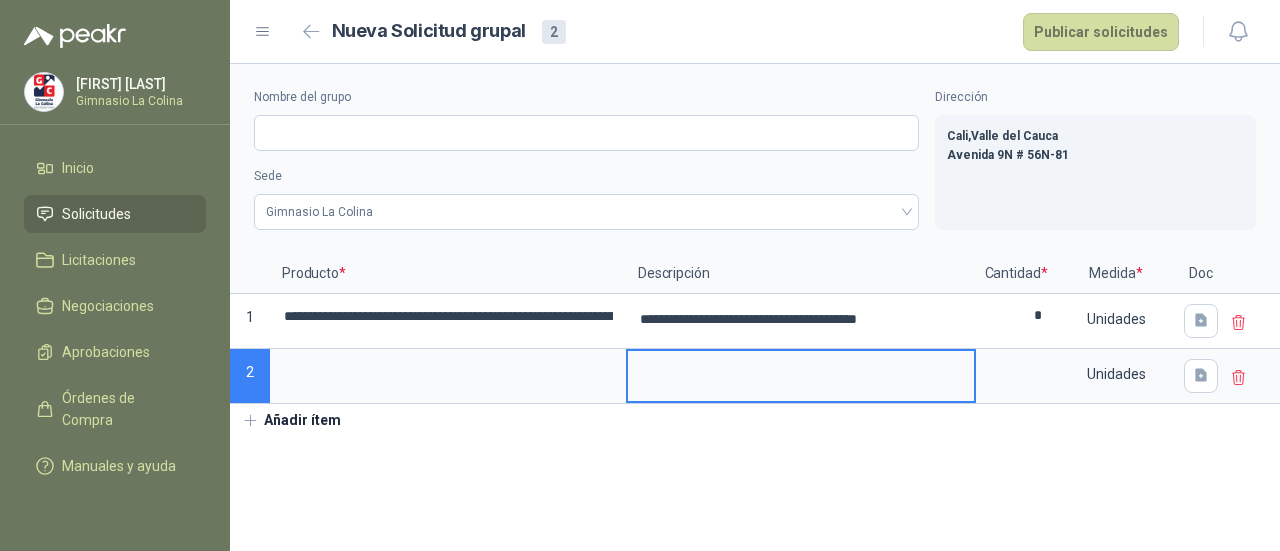 click at bounding box center [801, 374] 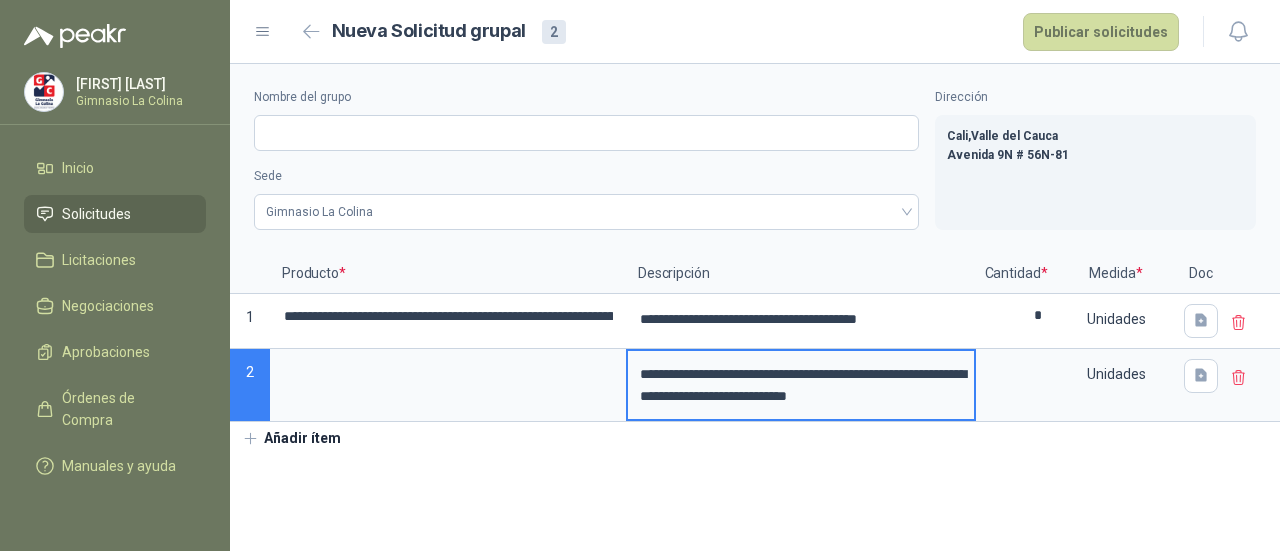 type 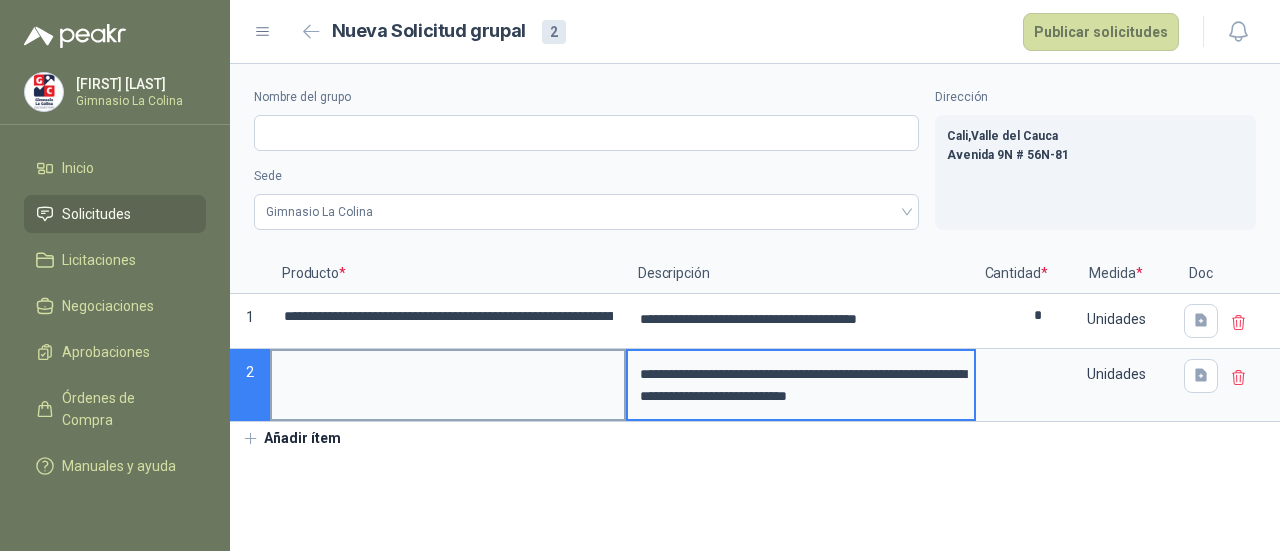 click at bounding box center [448, 370] 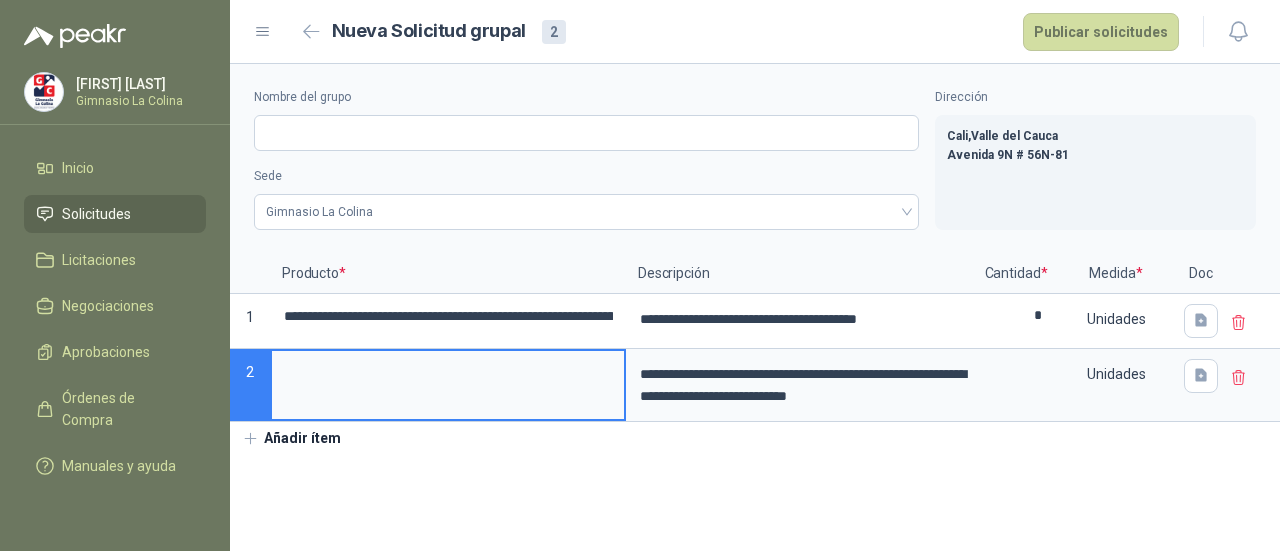 type on "**********" 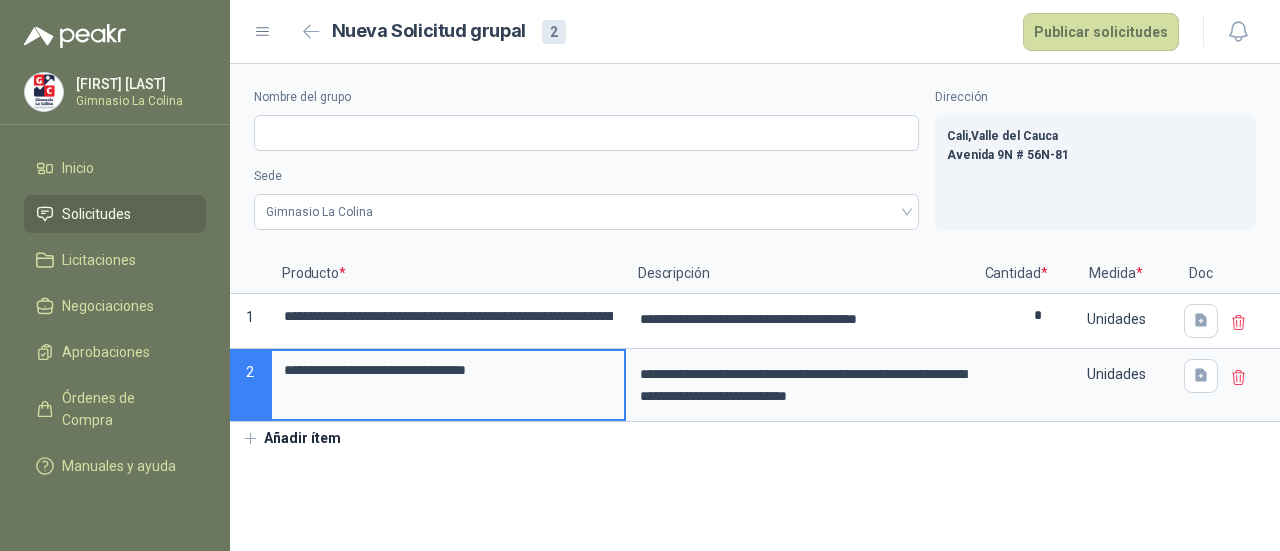 click on "**********" at bounding box center [755, 259] 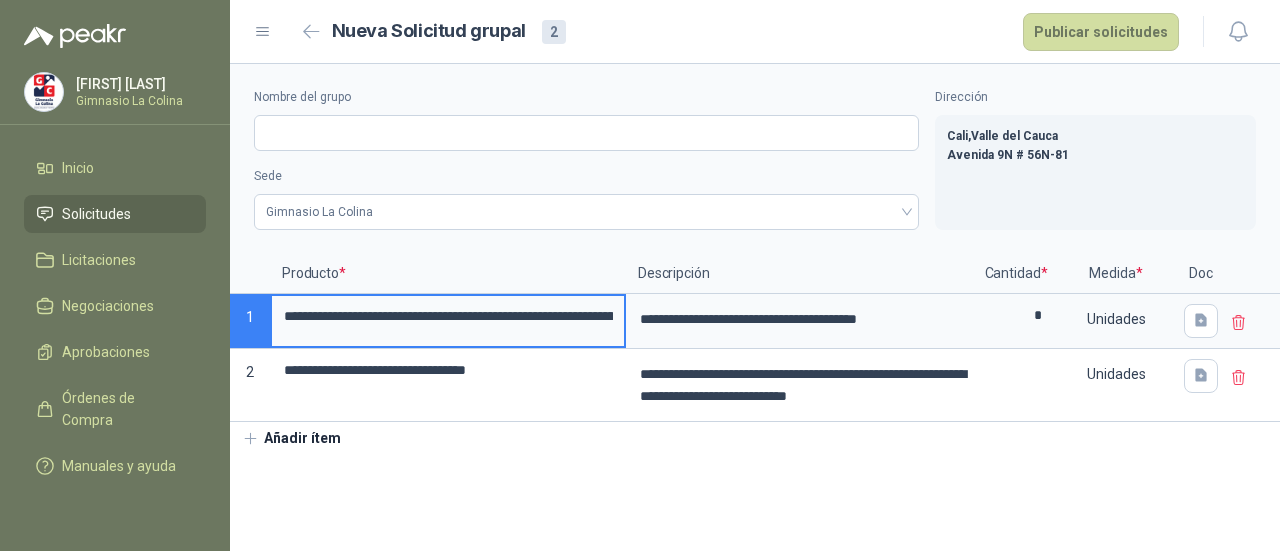 click on "**********" at bounding box center (448, 316) 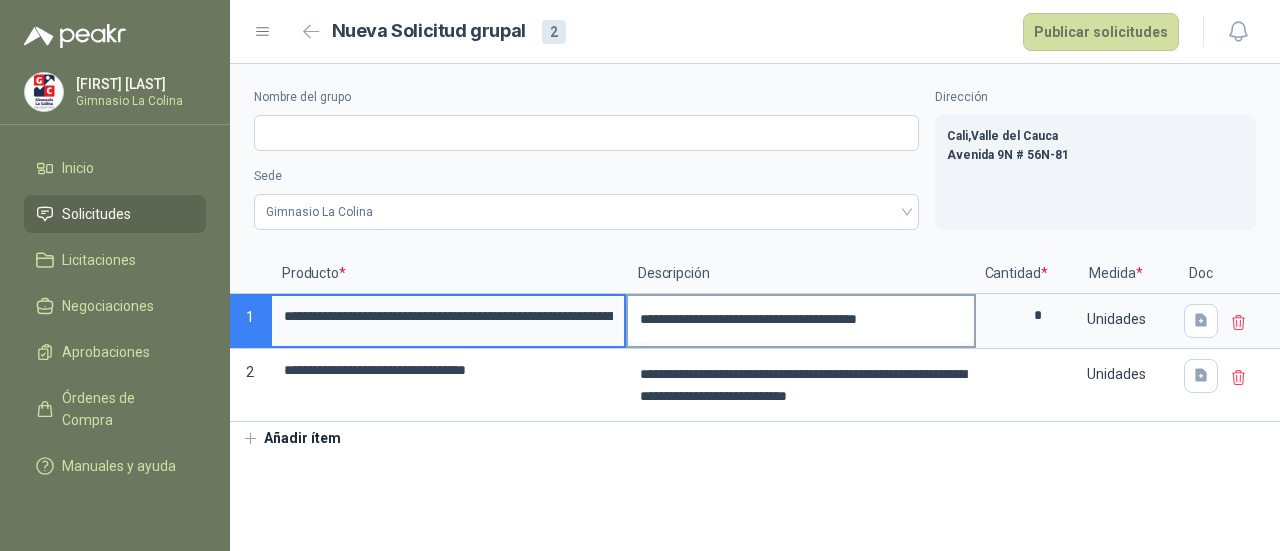 scroll, scrollTop: 0, scrollLeft: 262, axis: horizontal 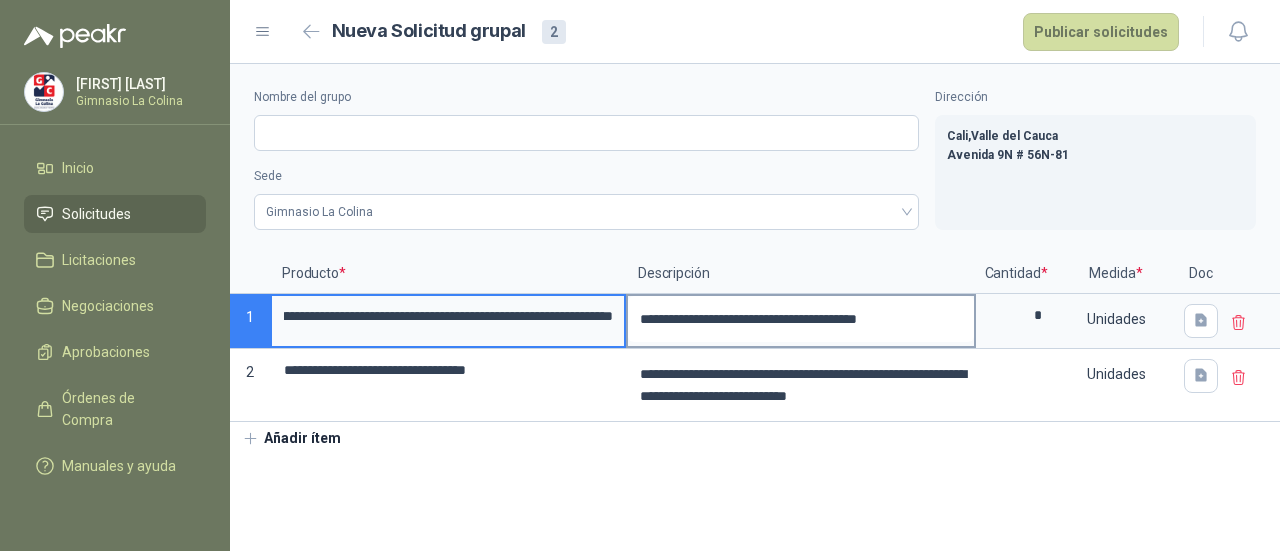 drag, startPoint x: 562, startPoint y: 317, endPoint x: 689, endPoint y: 329, distance: 127.56567 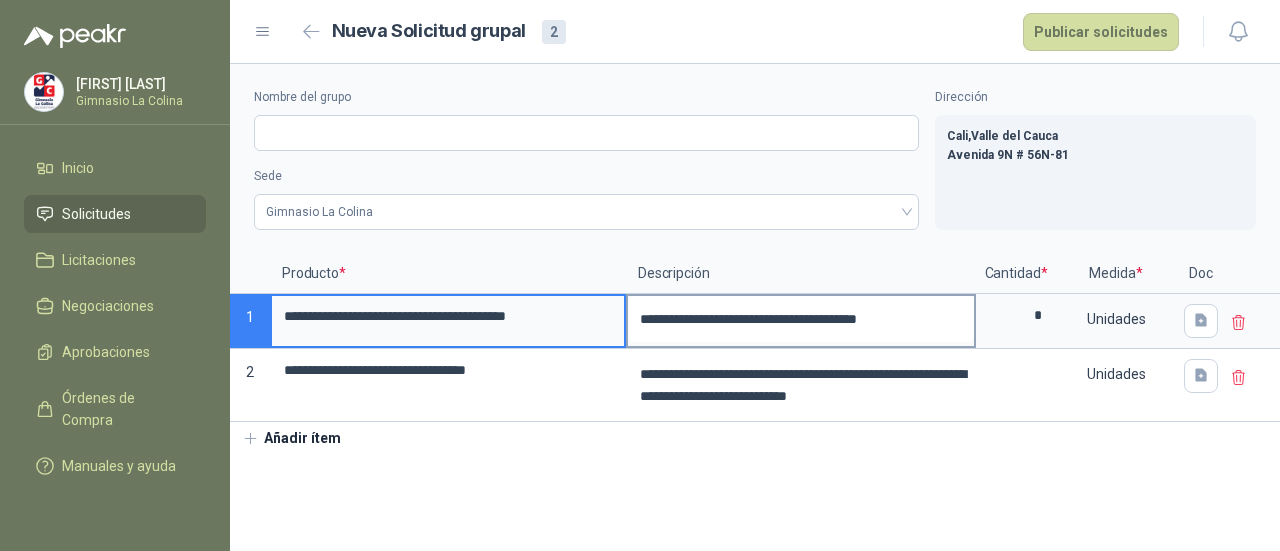 scroll, scrollTop: 0, scrollLeft: 0, axis: both 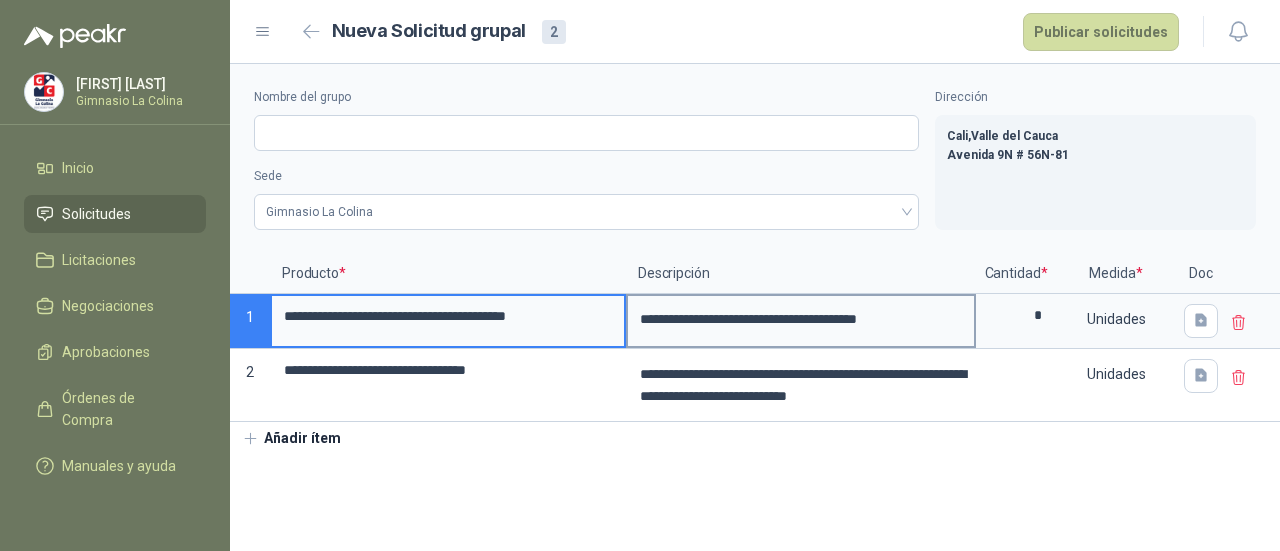 click on "**********" at bounding box center [801, 319] 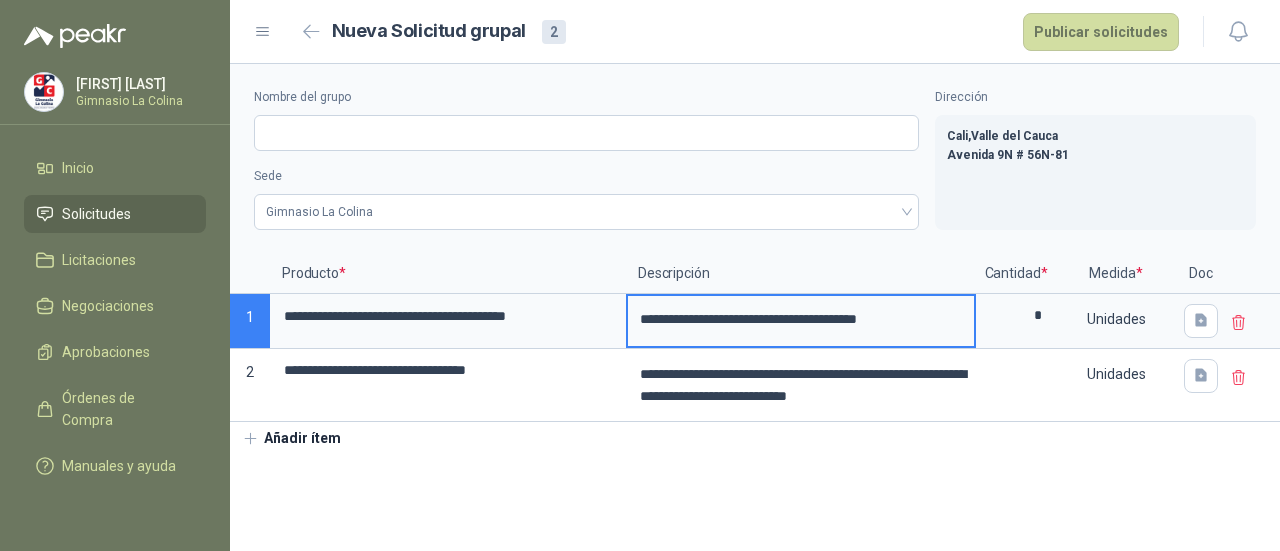 drag, startPoint x: 925, startPoint y: 309, endPoint x: 629, endPoint y: 295, distance: 296.3309 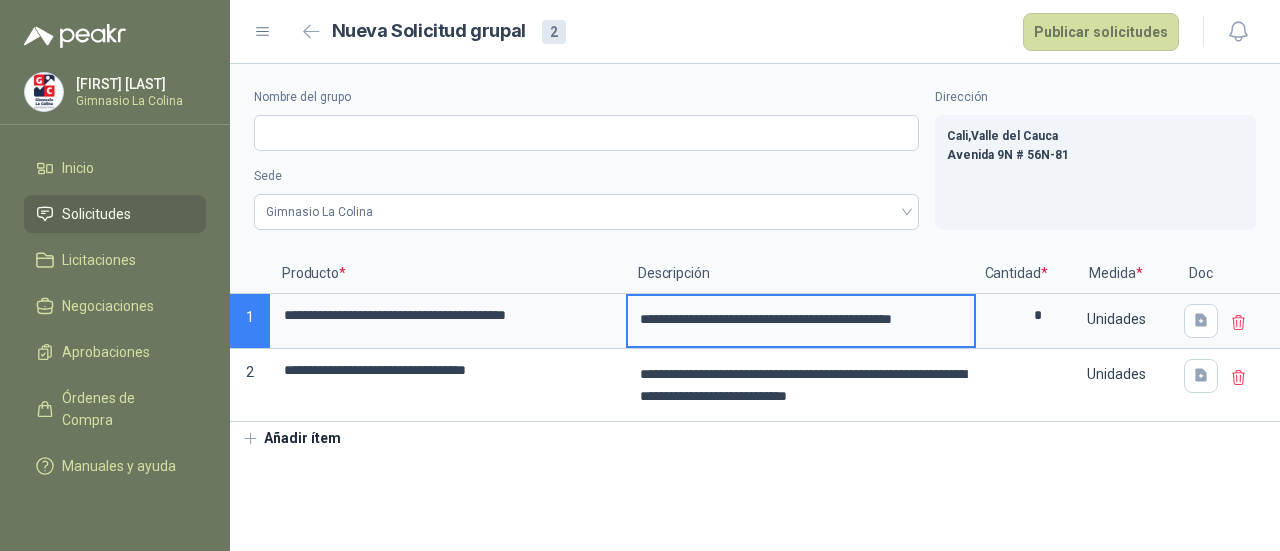 click on "**********" at bounding box center [755, 307] 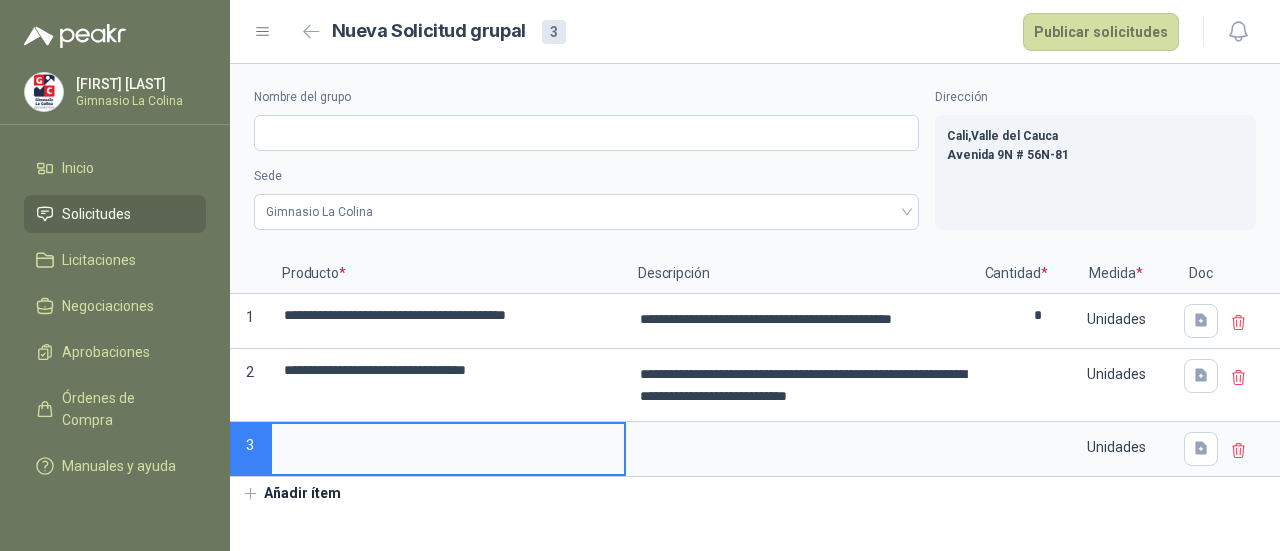 type 